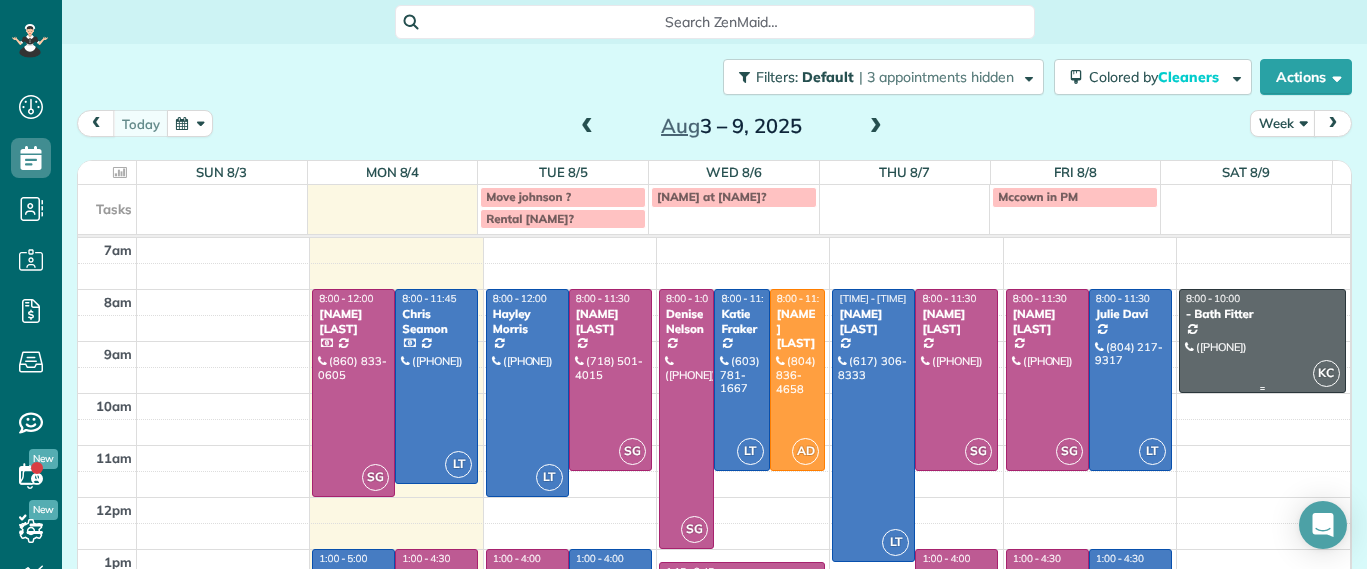 scroll, scrollTop: 0, scrollLeft: 0, axis: both 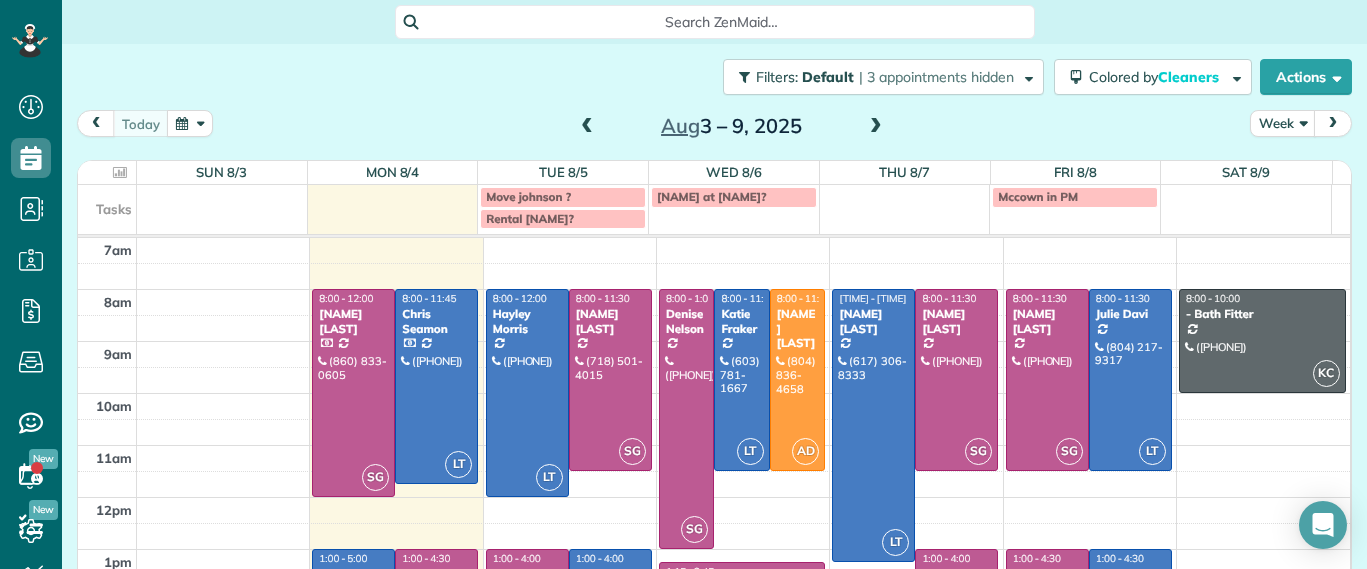 click at bounding box center (876, 127) 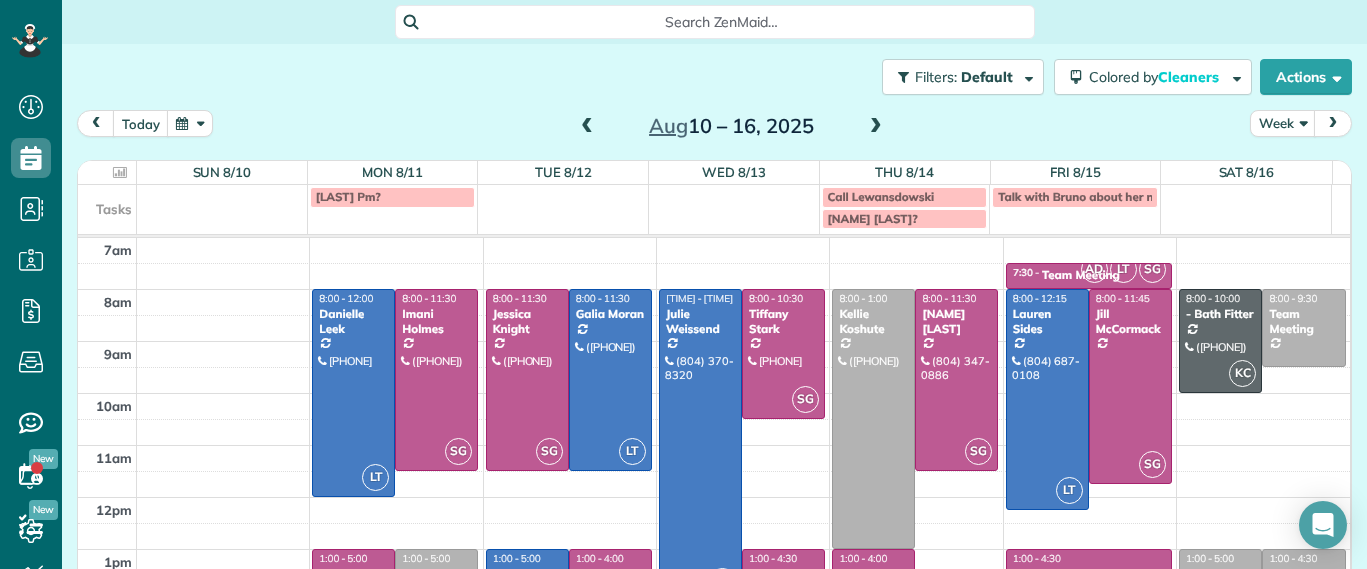 click at bounding box center (587, 127) 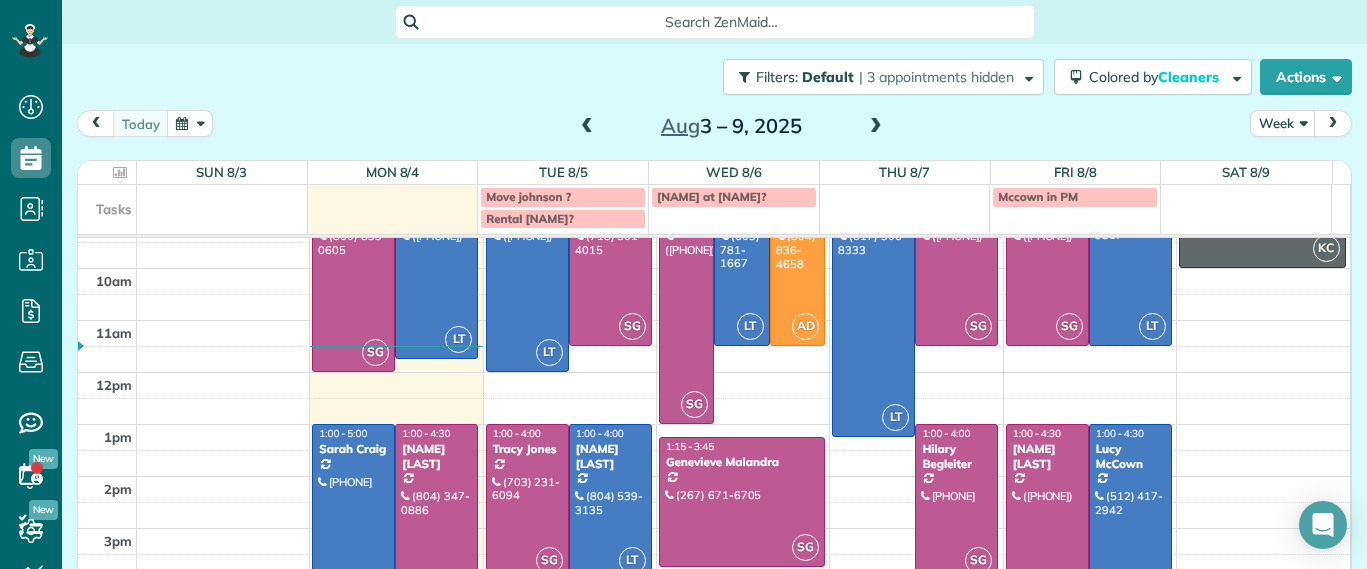 scroll, scrollTop: 0, scrollLeft: 0, axis: both 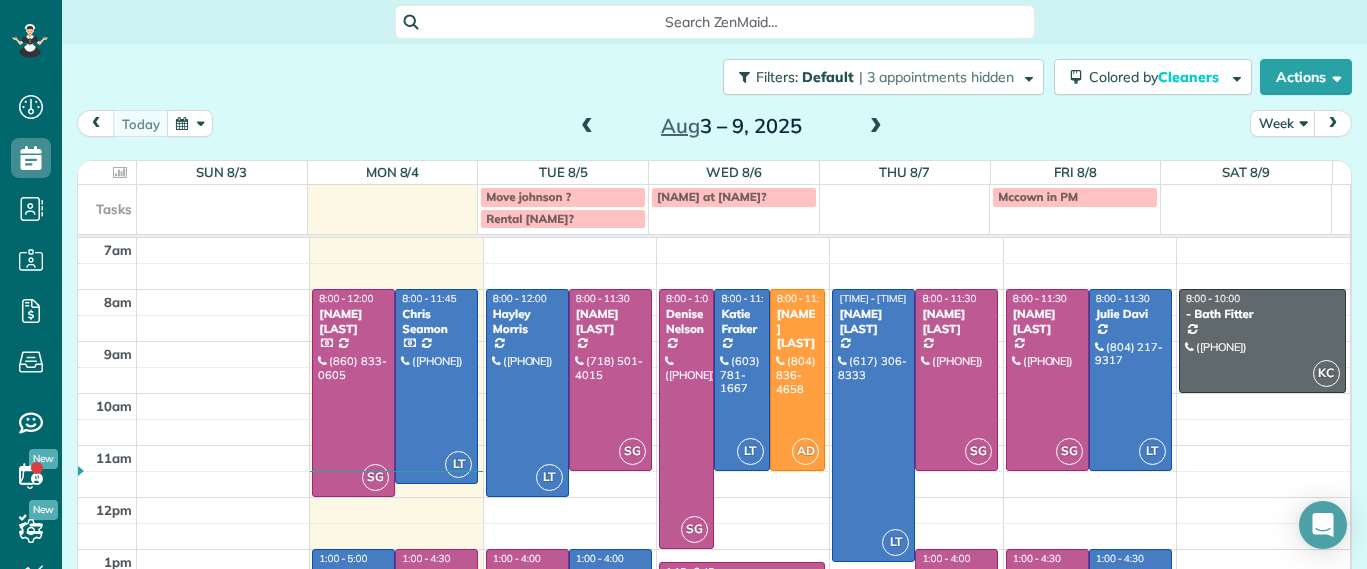 click at bounding box center [876, 127] 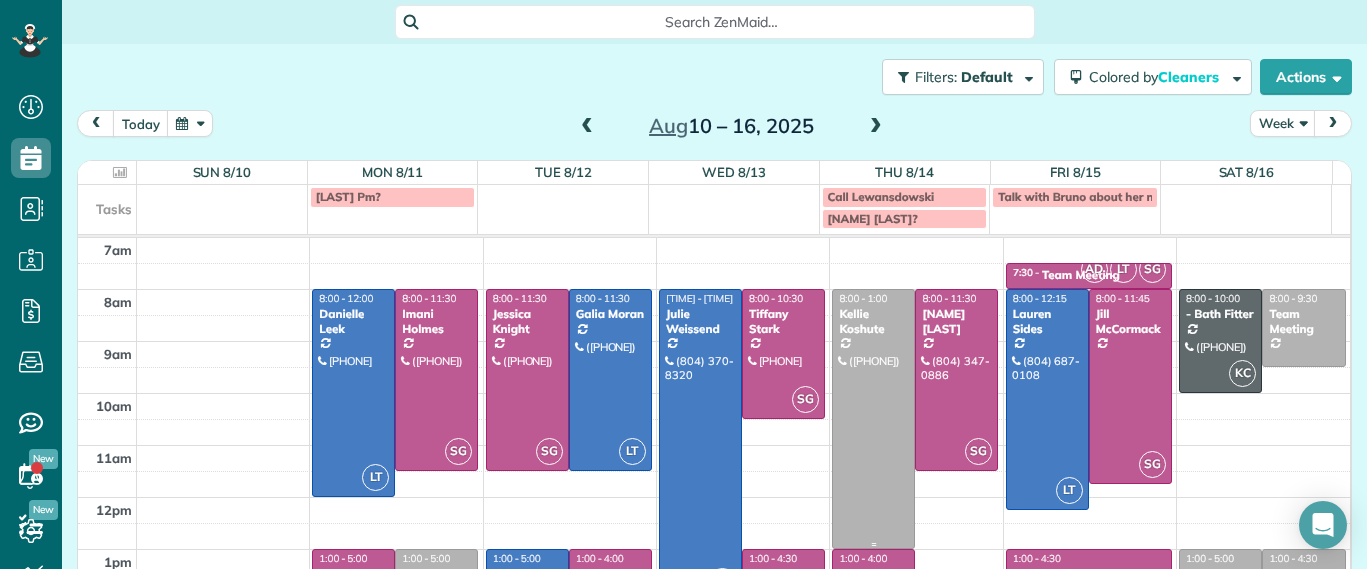 scroll, scrollTop: 125, scrollLeft: 0, axis: vertical 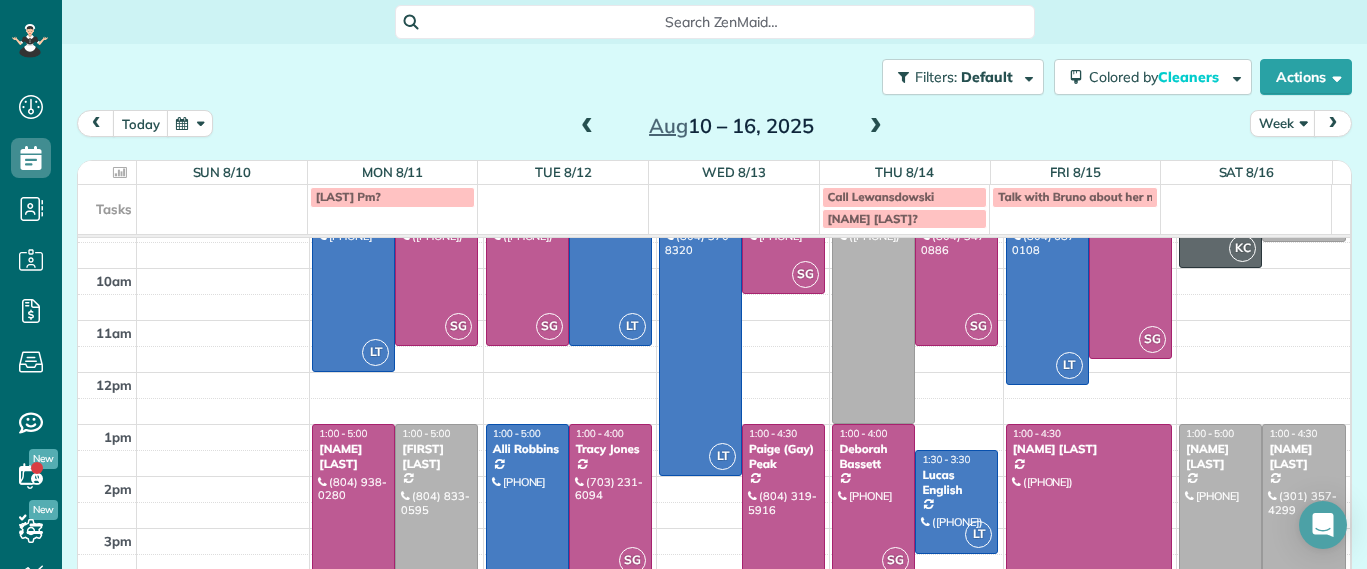 click on "Aug  10 – 16, 2025" at bounding box center (731, 126) 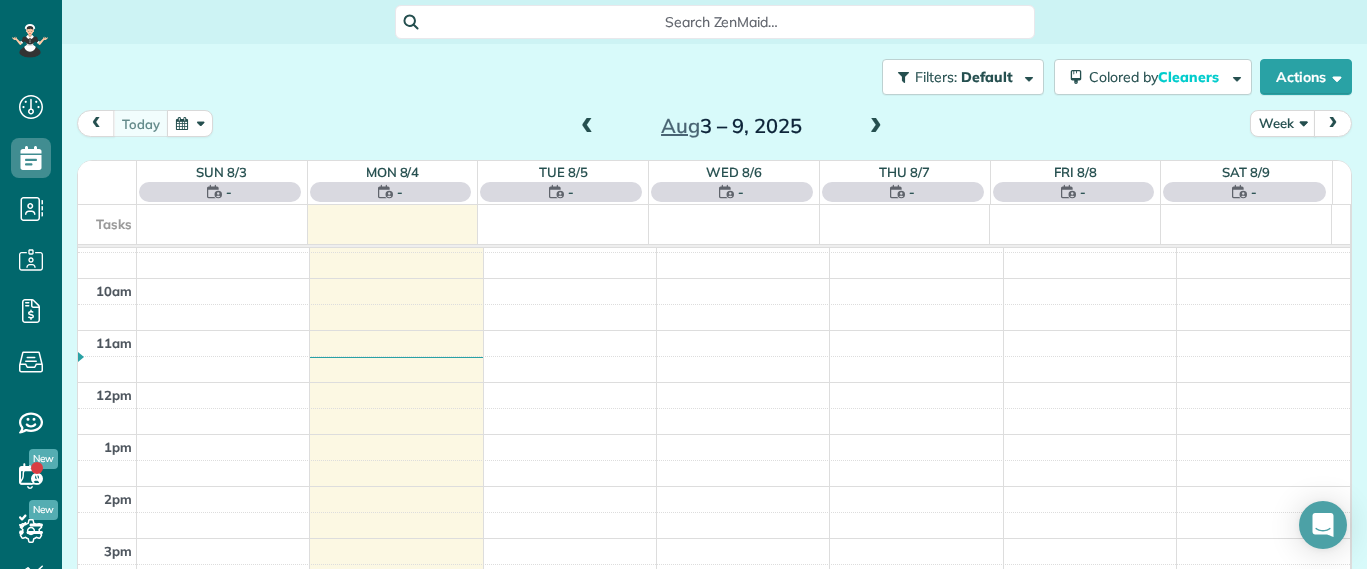 scroll, scrollTop: 0, scrollLeft: 0, axis: both 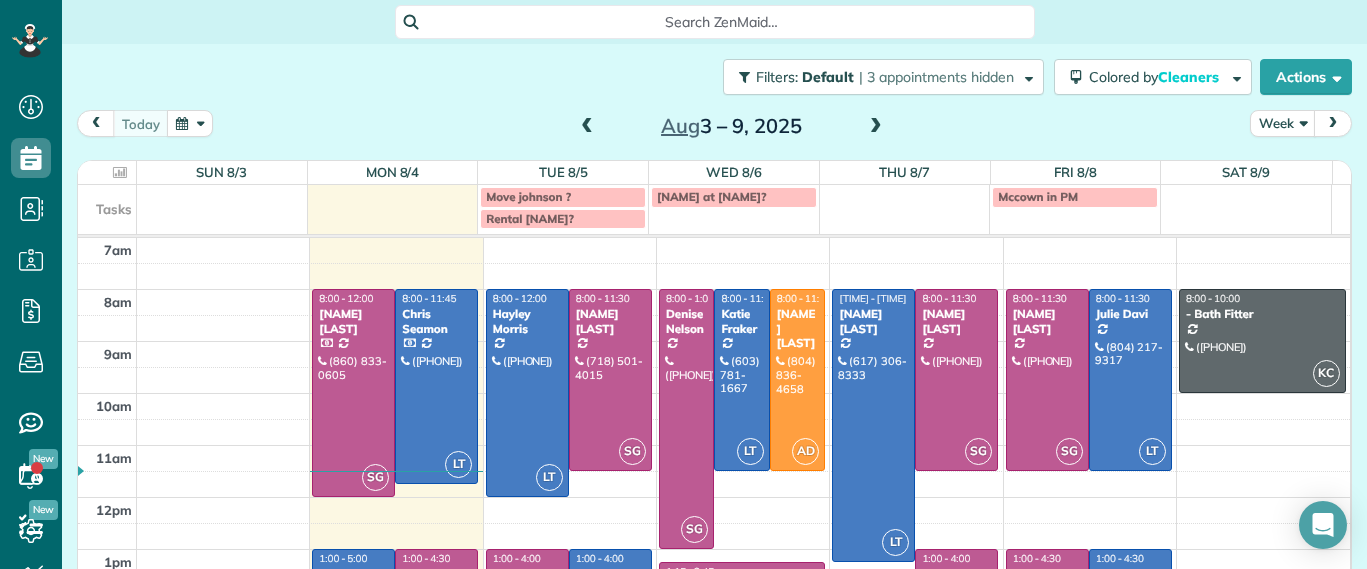 click at bounding box center (876, 127) 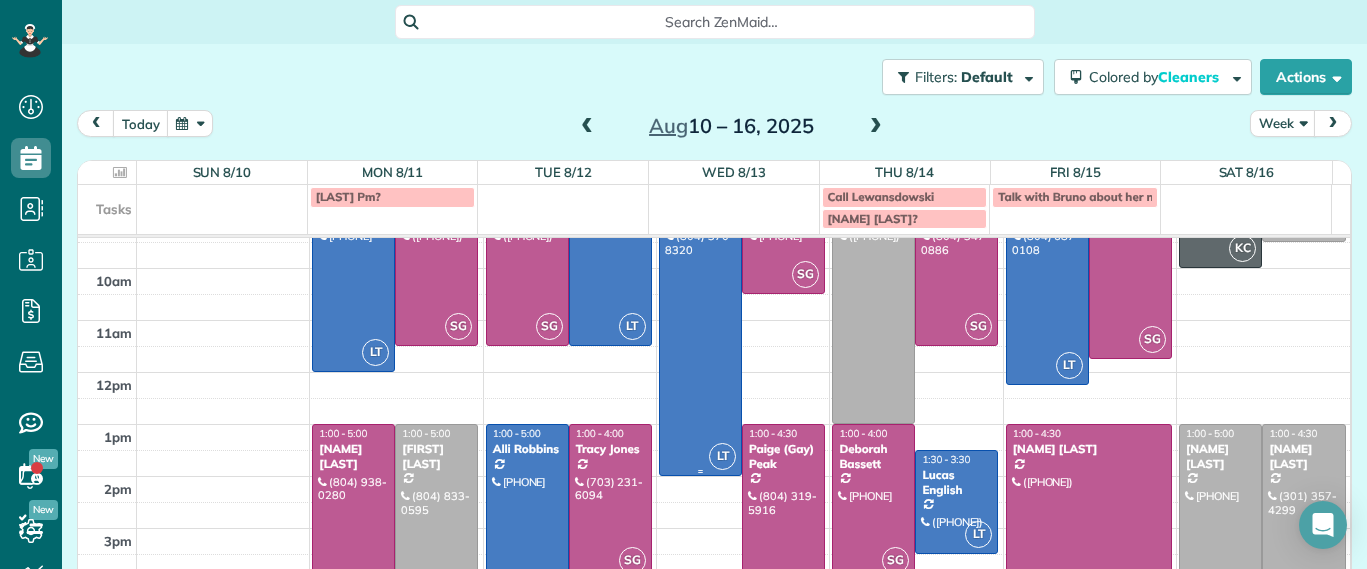 scroll, scrollTop: 234, scrollLeft: 0, axis: vertical 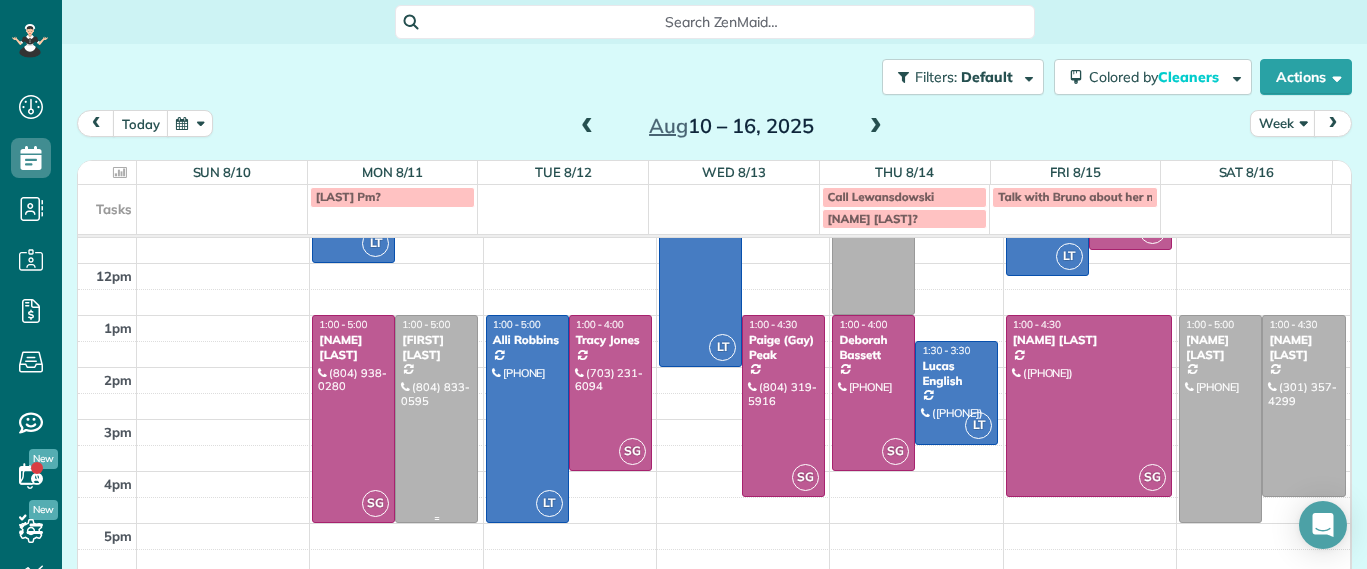 click at bounding box center (436, 419) 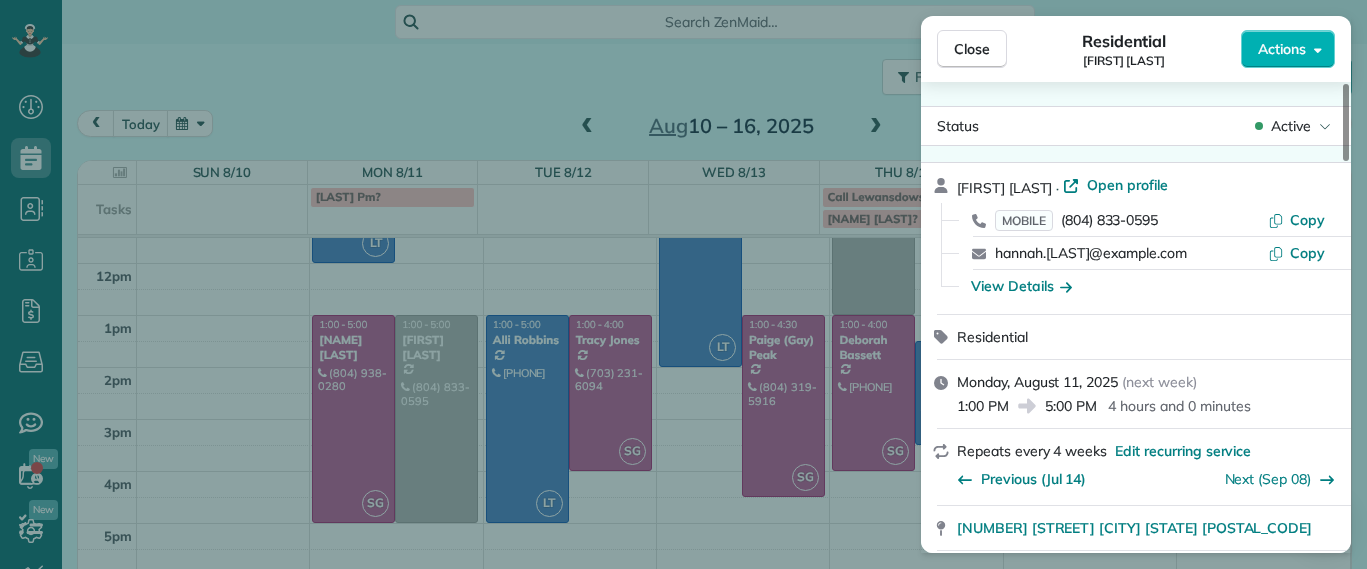 click on "Close Residential Hannah Koca Actions" at bounding box center [1136, 49] 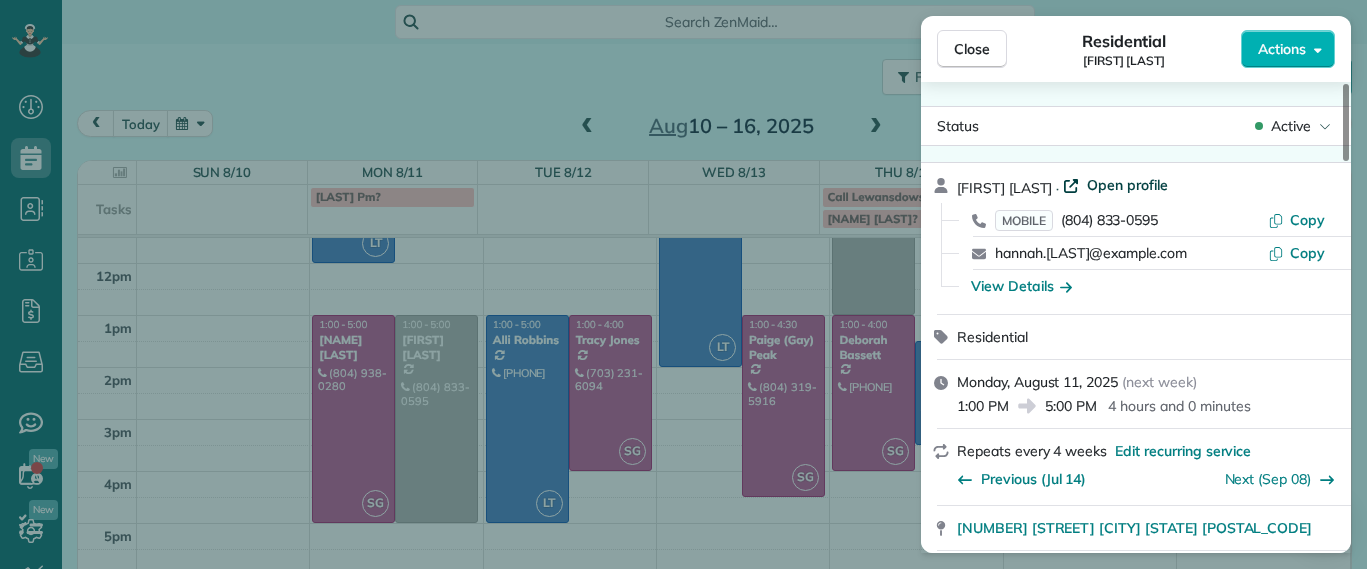 click on "Open profile" at bounding box center (1127, 185) 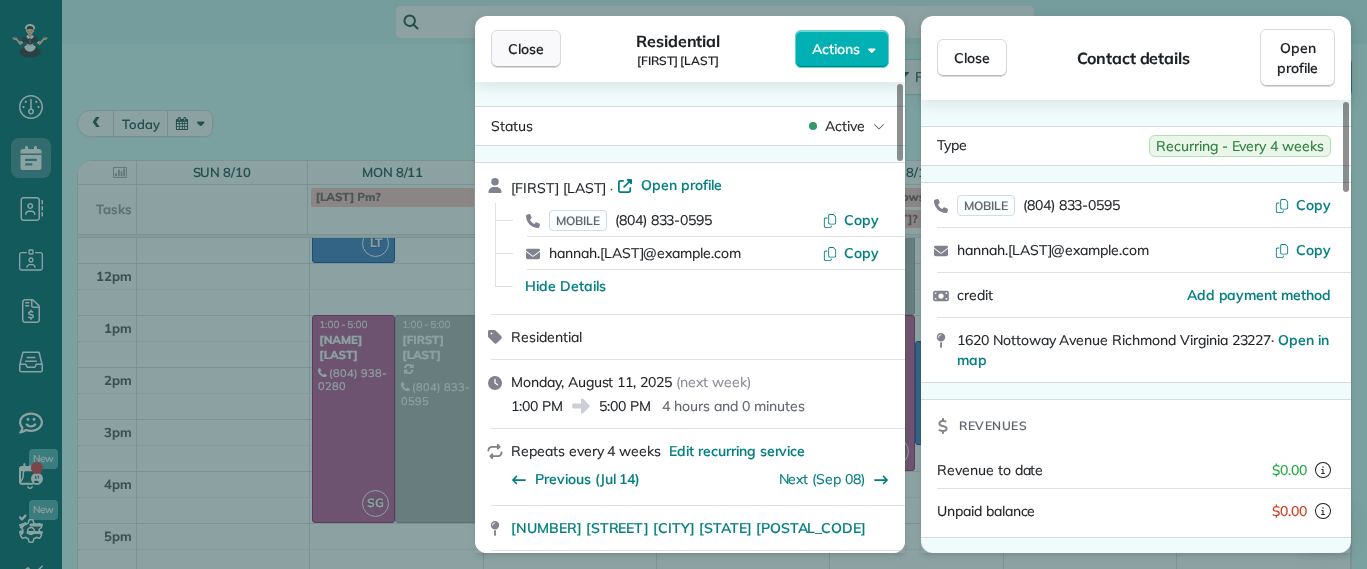 click on "Close" at bounding box center [526, 49] 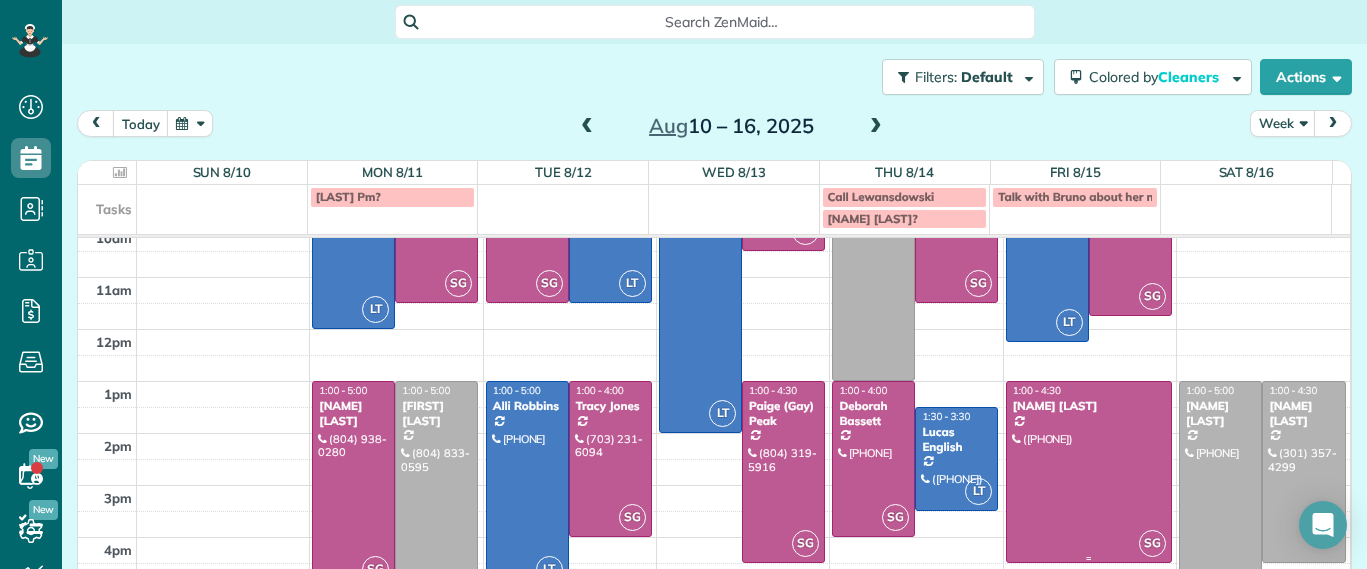 scroll, scrollTop: 109, scrollLeft: 0, axis: vertical 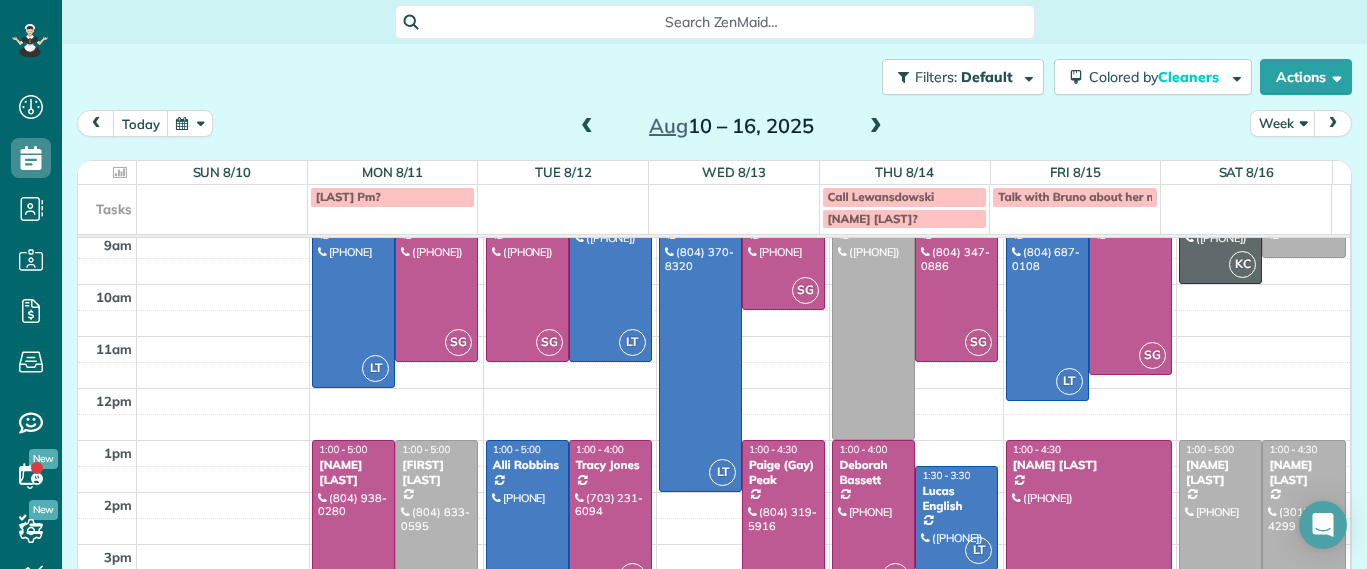 click at bounding box center [587, 127] 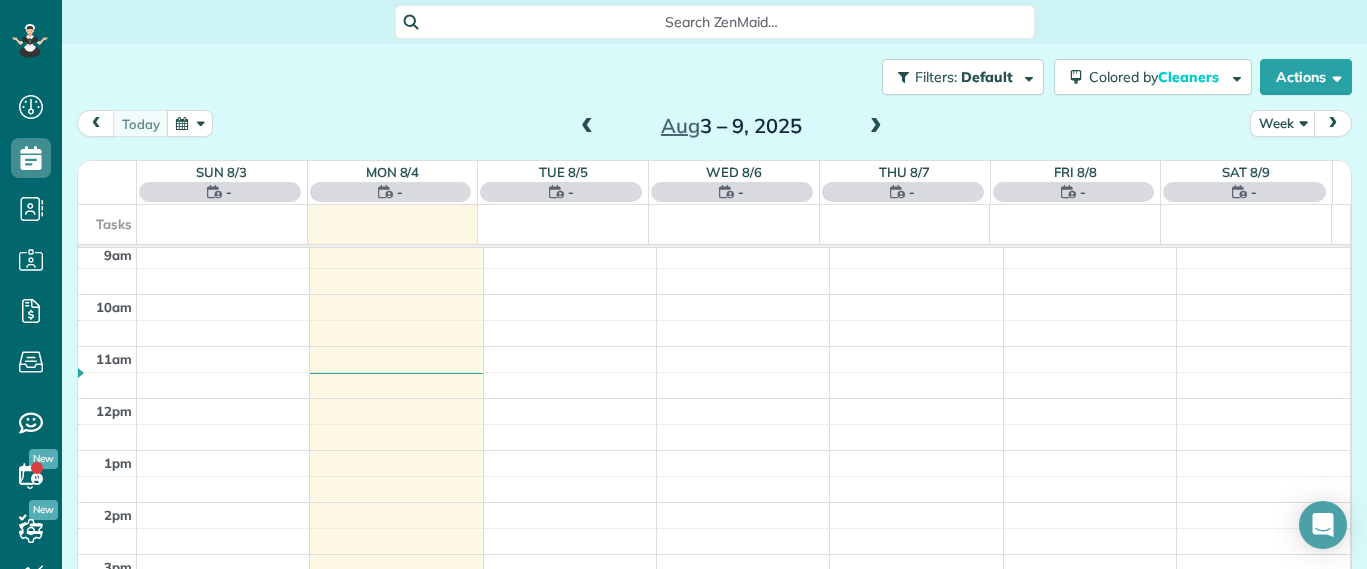 scroll, scrollTop: 0, scrollLeft: 0, axis: both 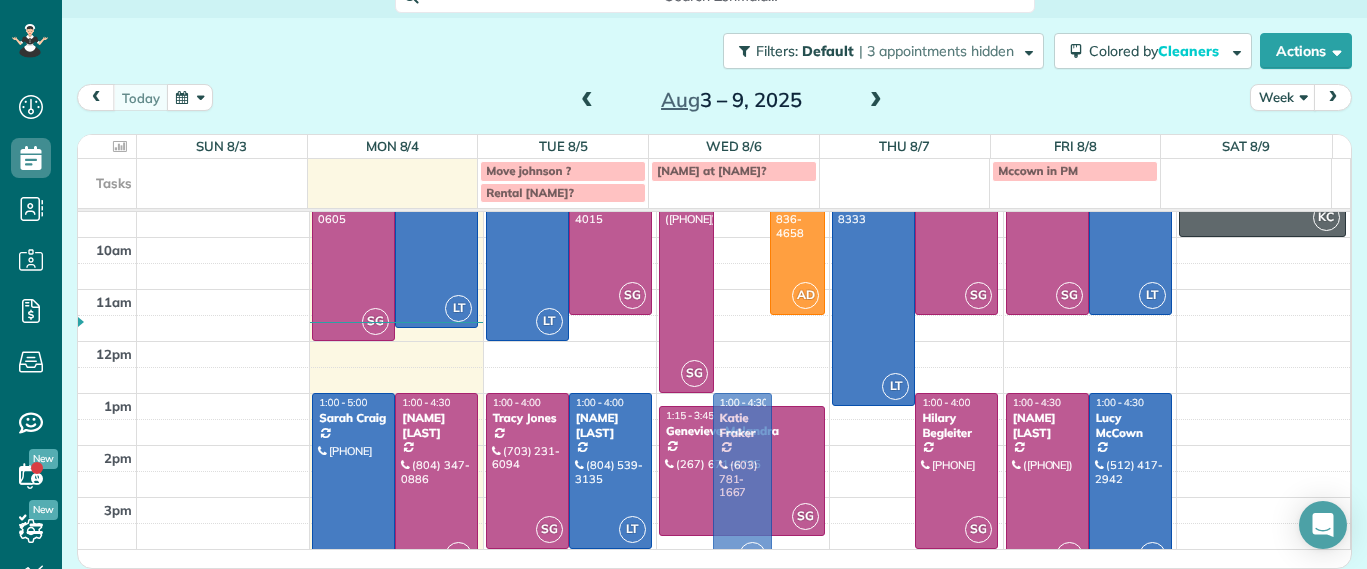 drag, startPoint x: 729, startPoint y: 252, endPoint x: 707, endPoint y: 506, distance: 254.95097 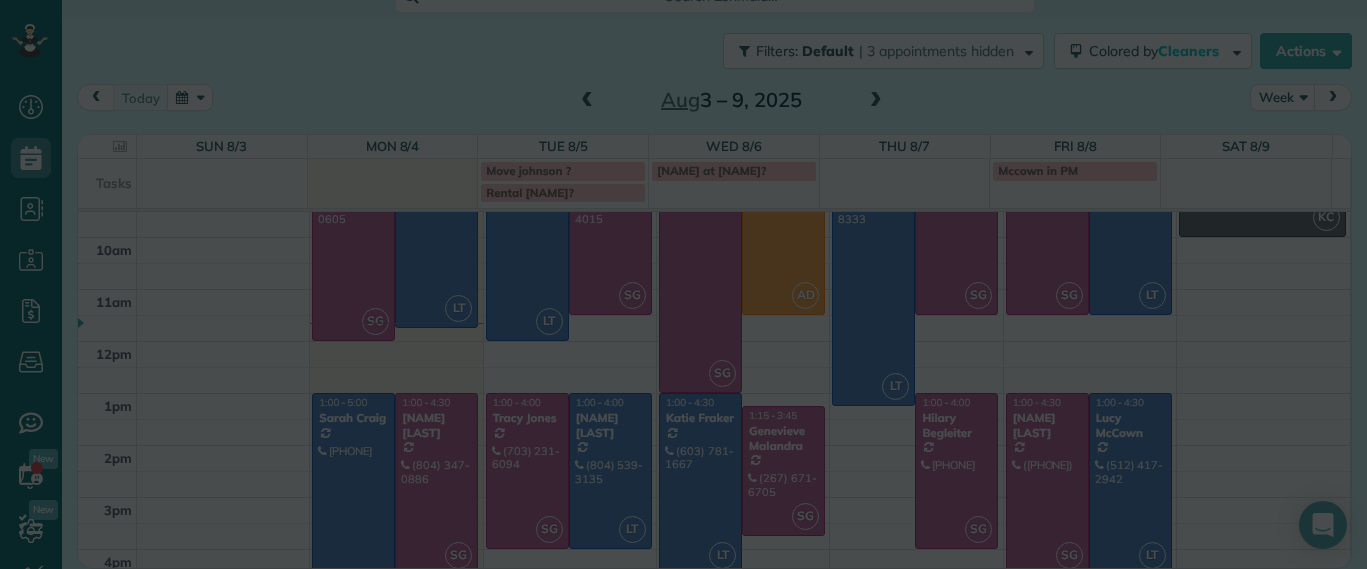 scroll, scrollTop: 24, scrollLeft: 0, axis: vertical 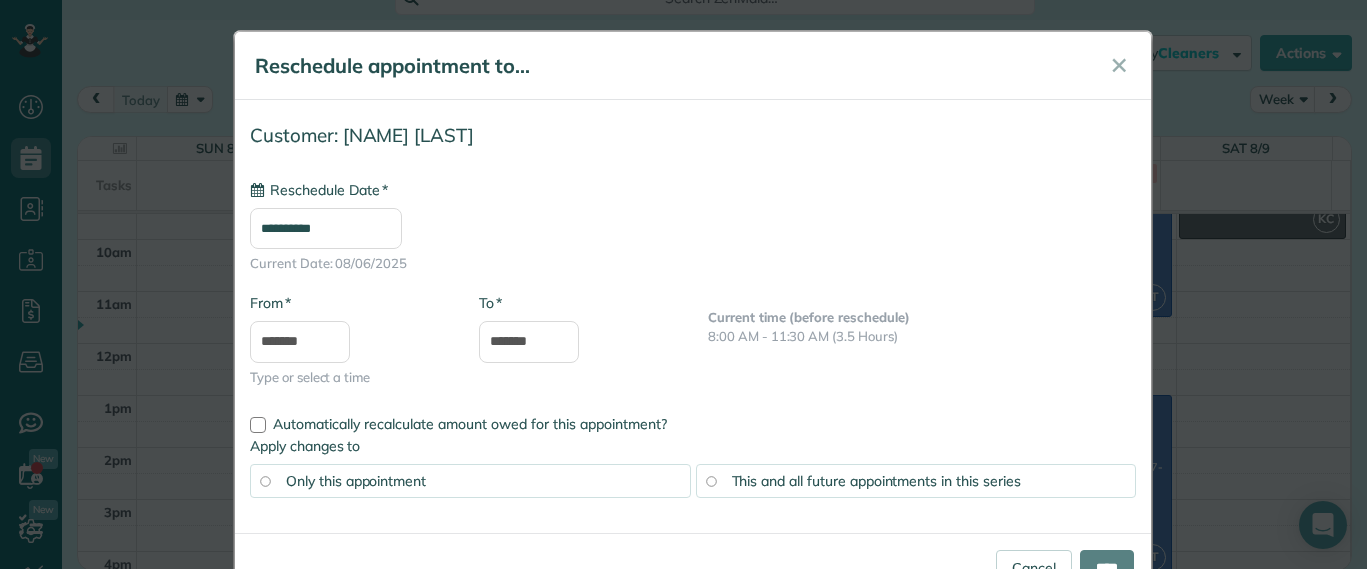 type on "**********" 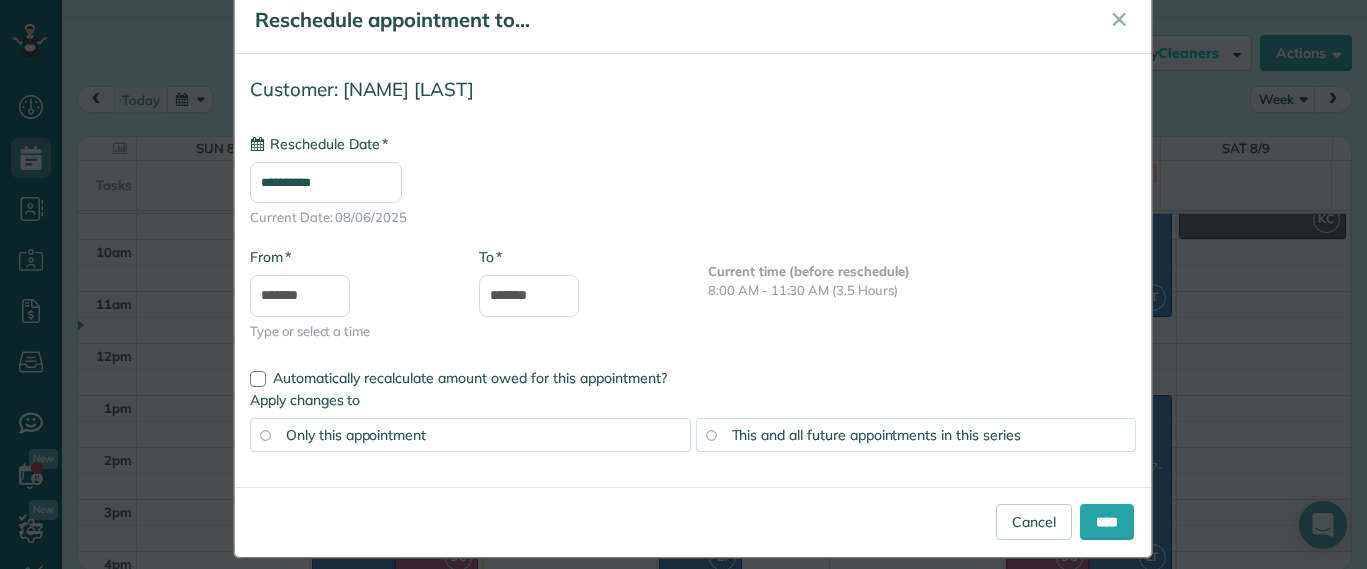 scroll, scrollTop: 66, scrollLeft: 0, axis: vertical 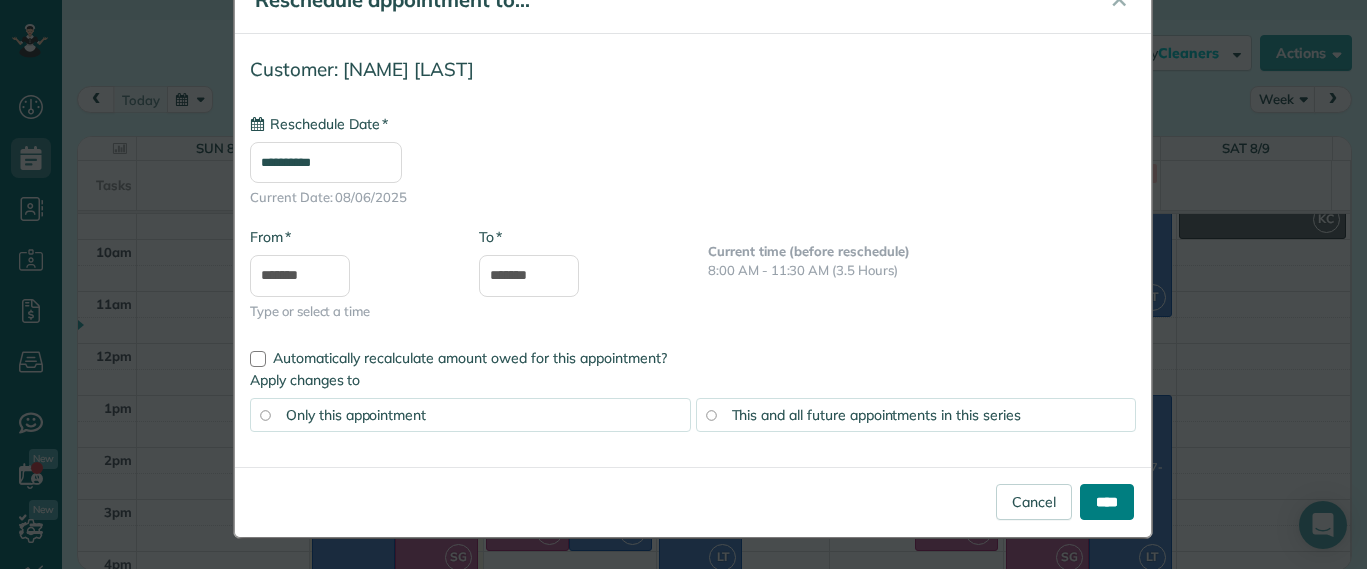 click on "****" at bounding box center [1107, 502] 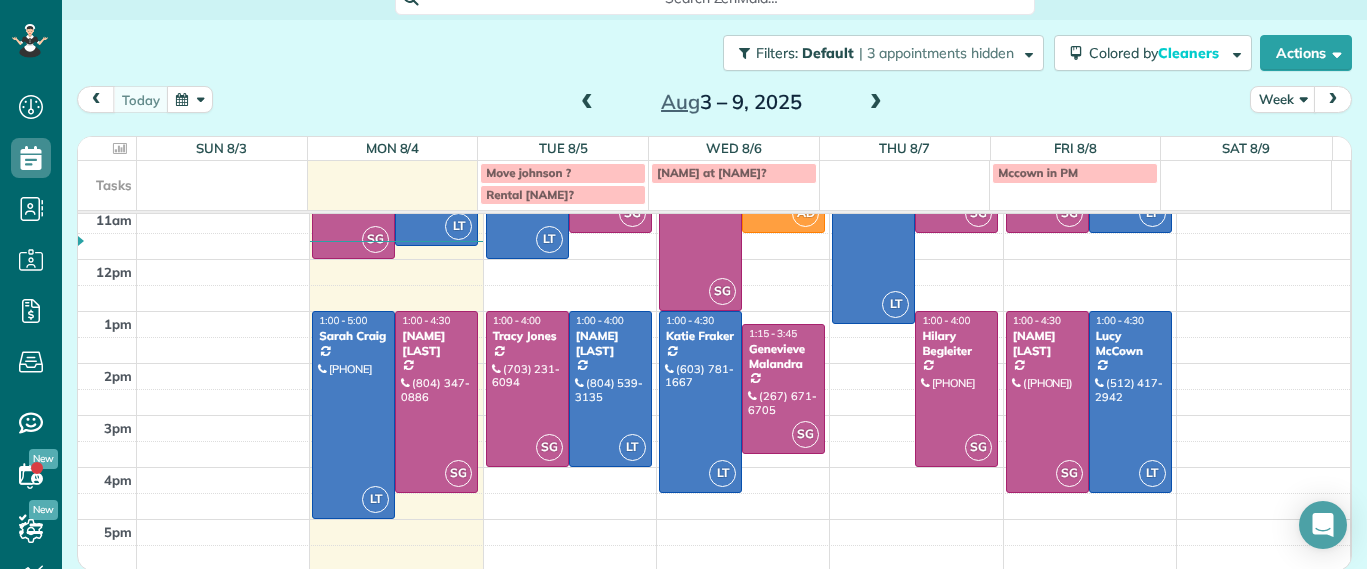 scroll, scrollTop: 0, scrollLeft: 0, axis: both 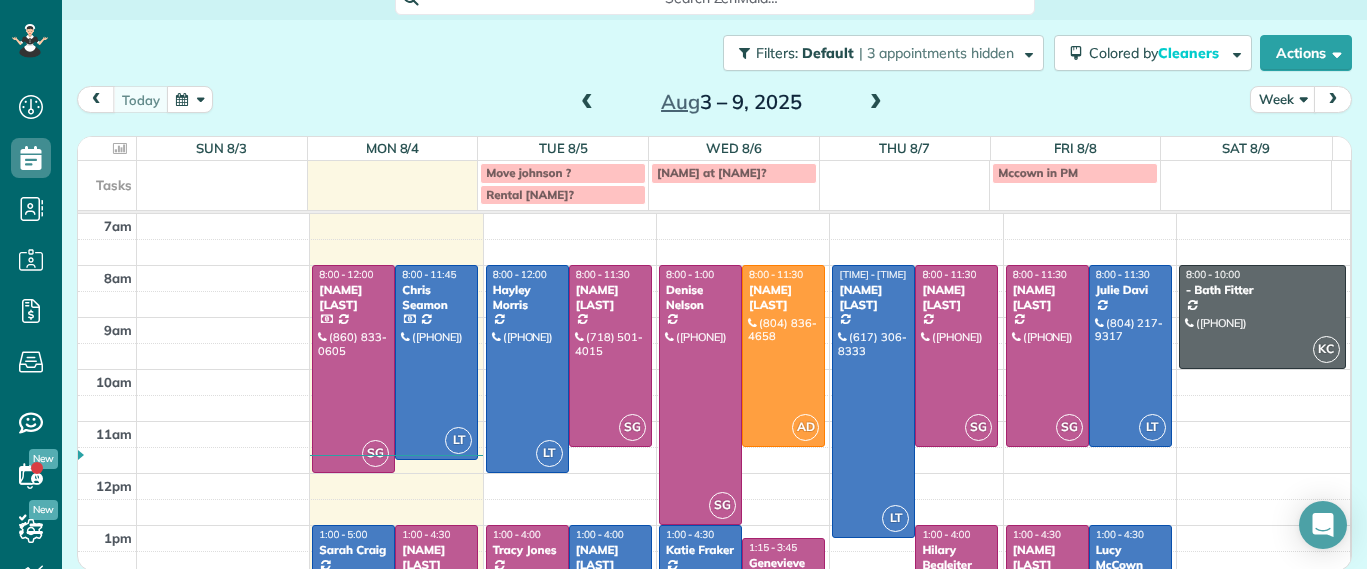 click at bounding box center [876, 103] 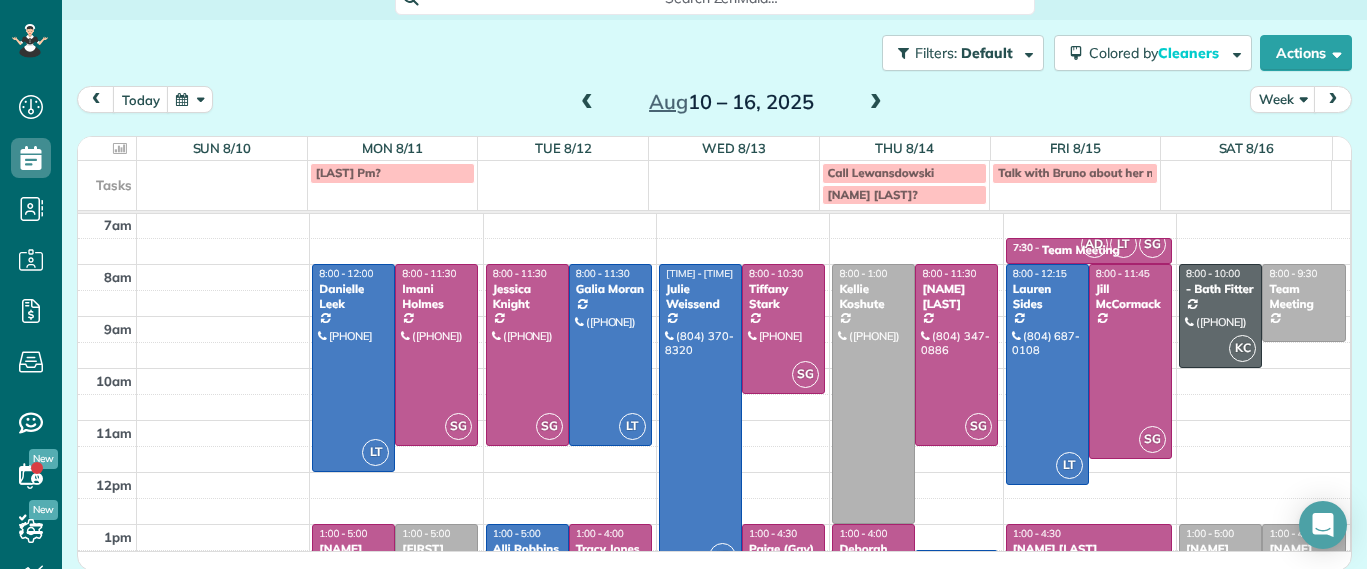 scroll, scrollTop: 0, scrollLeft: 0, axis: both 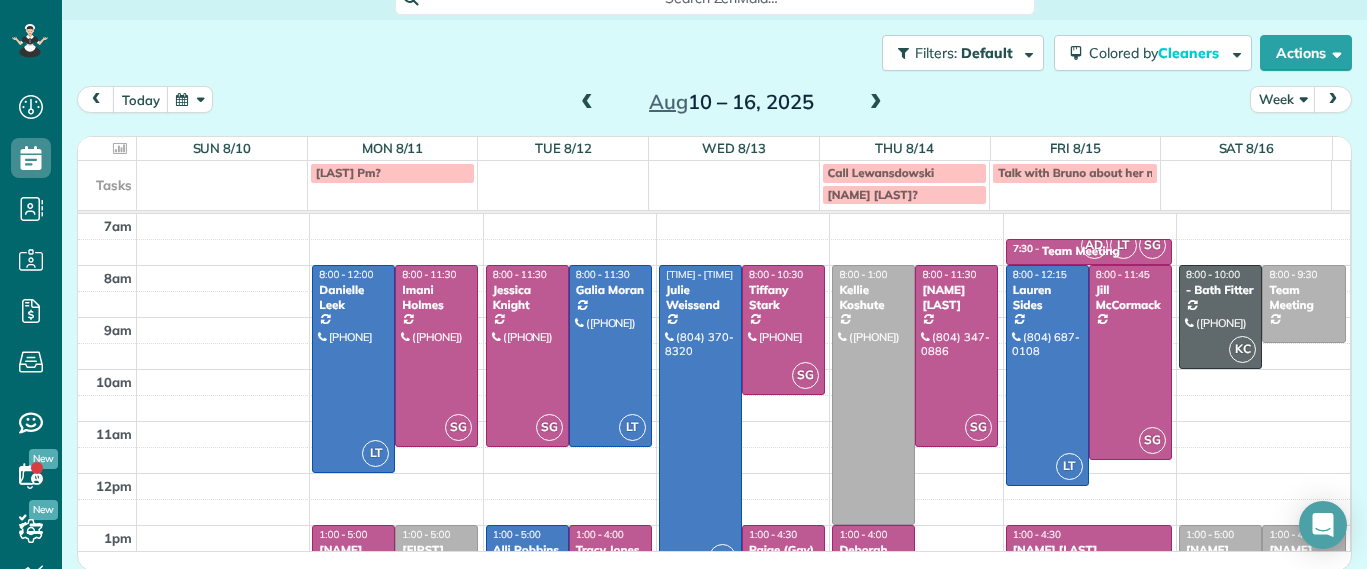 click at bounding box center [587, 103] 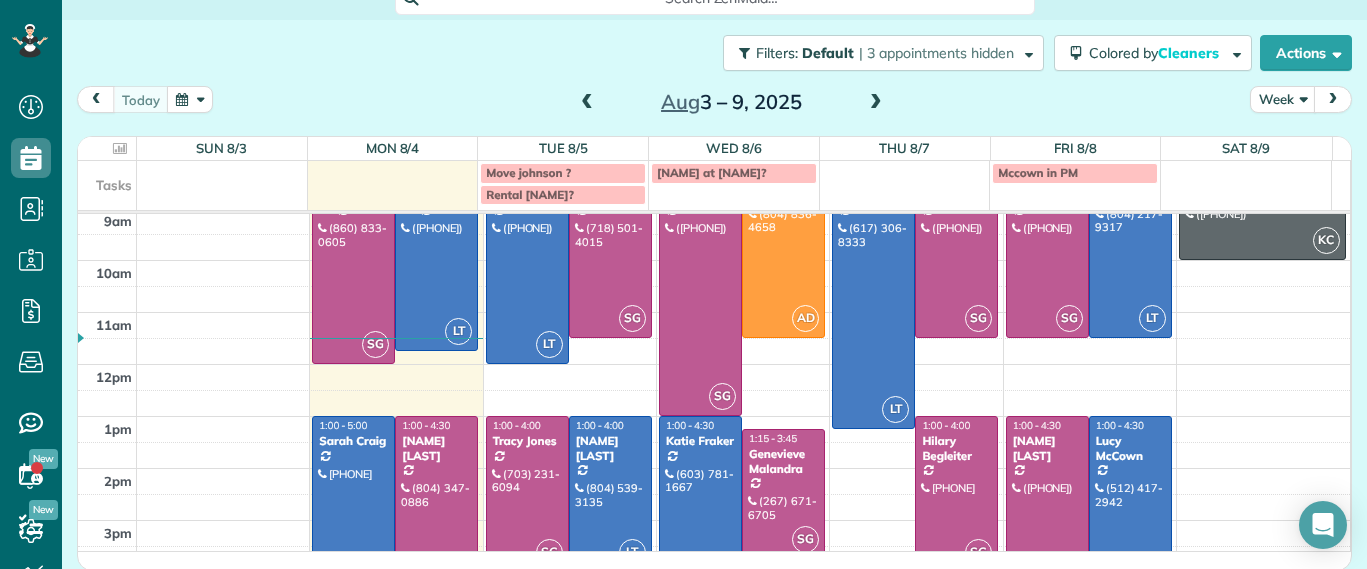 scroll, scrollTop: 0, scrollLeft: 0, axis: both 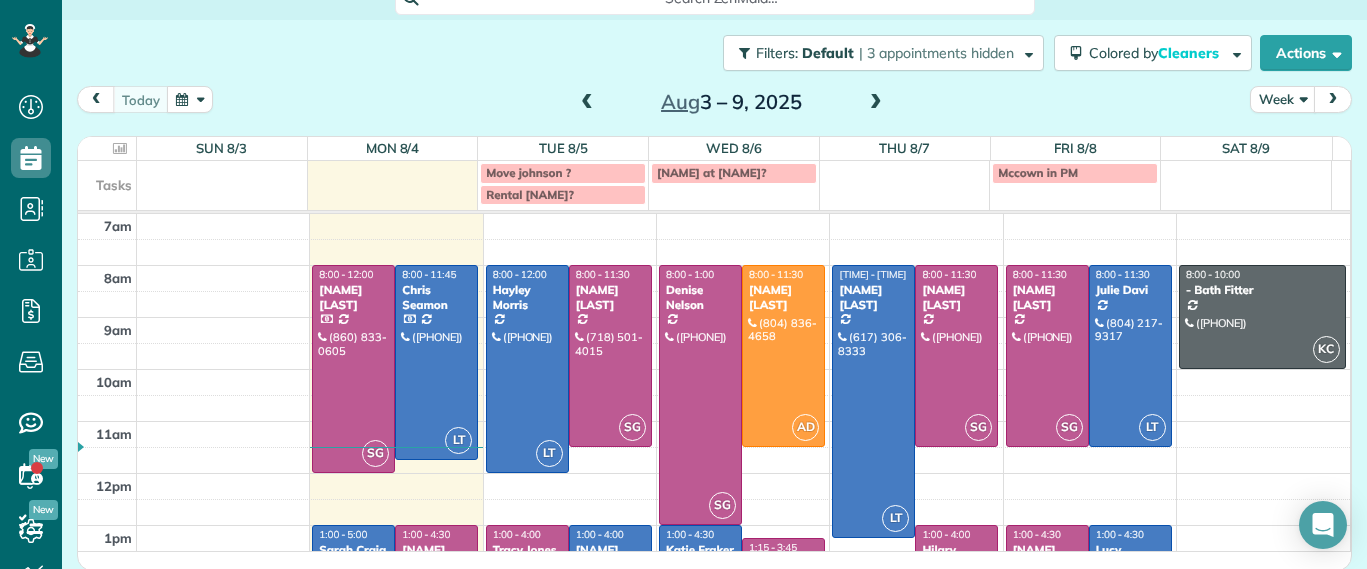 click at bounding box center [876, 103] 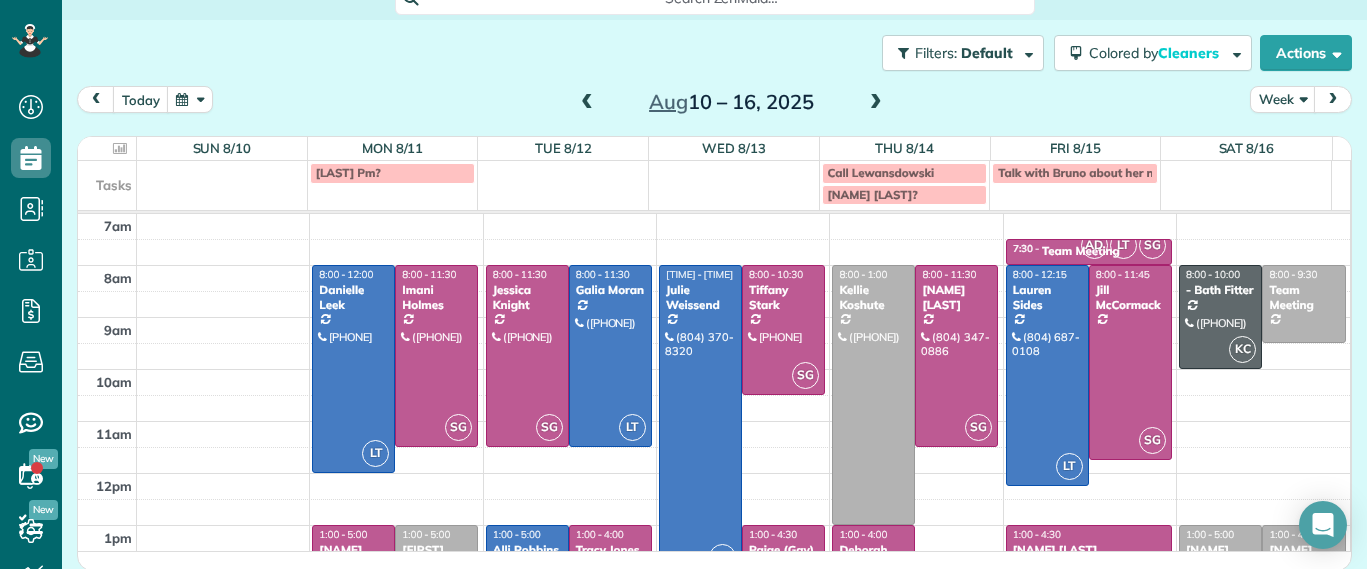 scroll, scrollTop: 26, scrollLeft: 0, axis: vertical 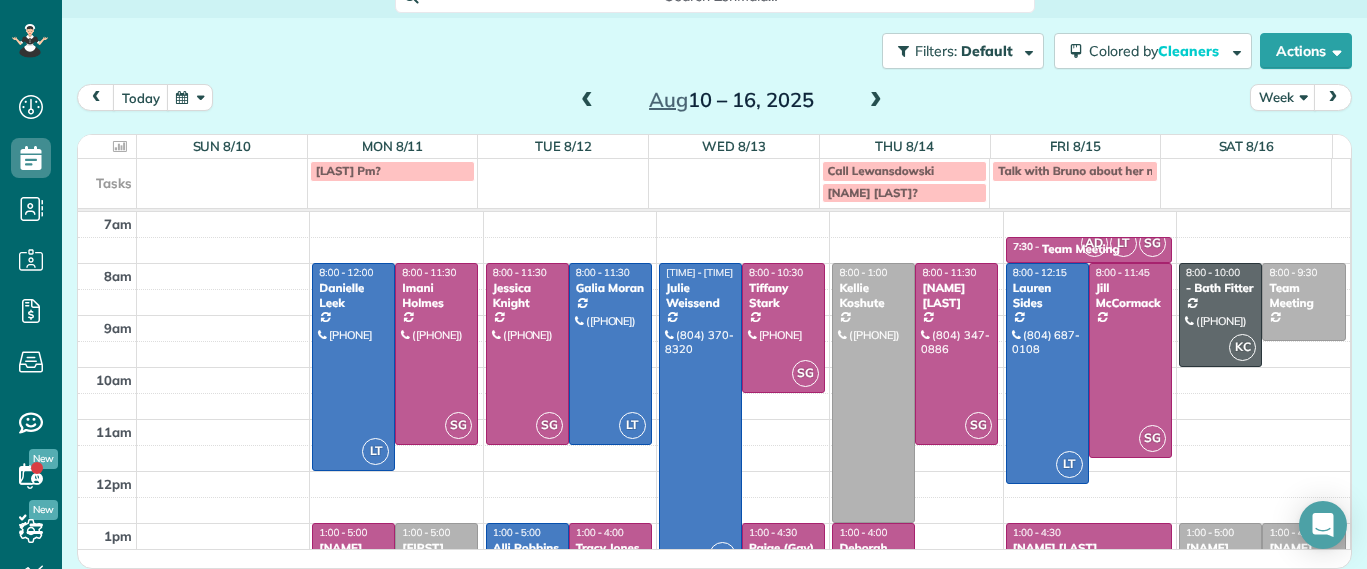 click at bounding box center [876, 101] 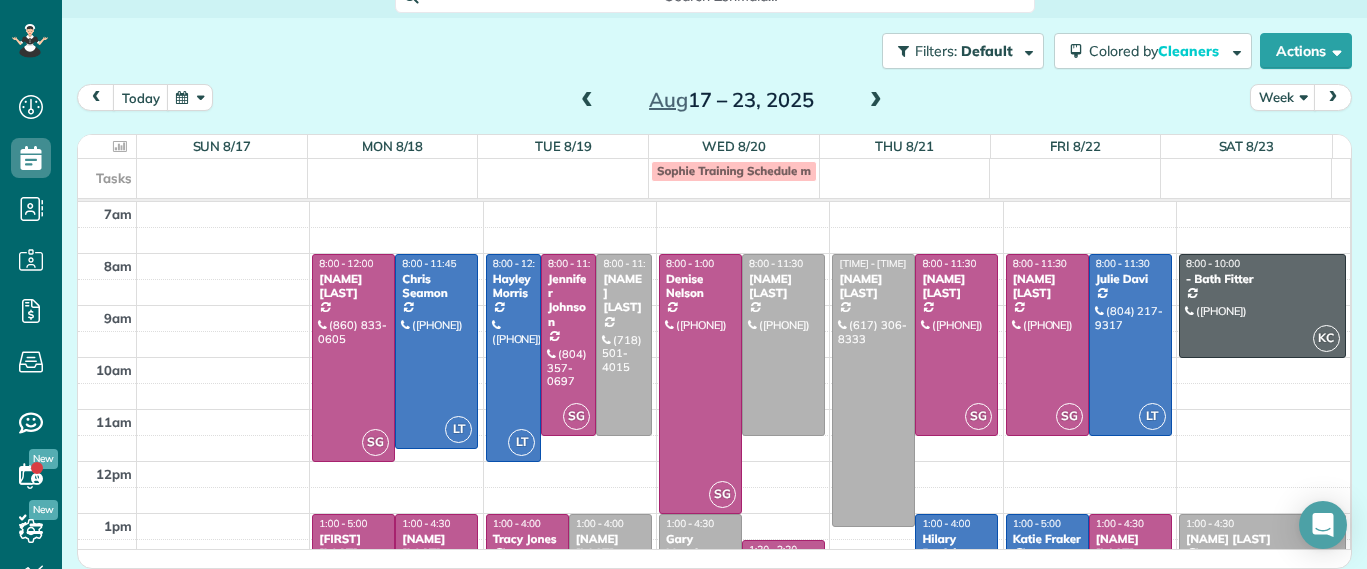 click at bounding box center [587, 101] 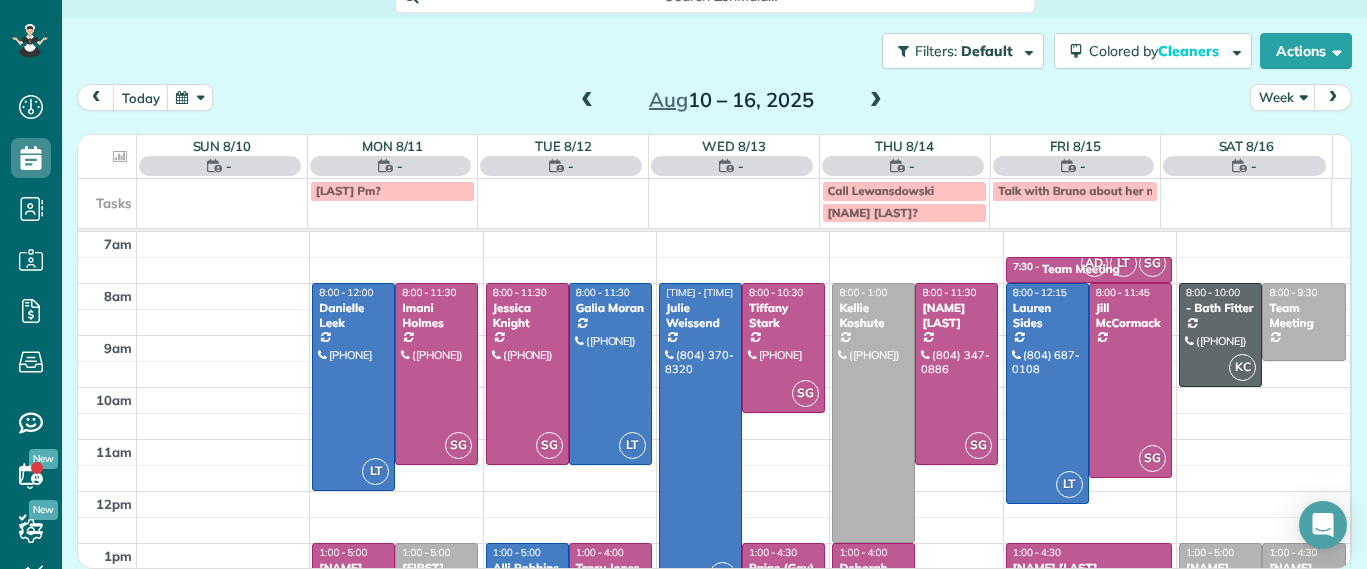 click at bounding box center [587, 101] 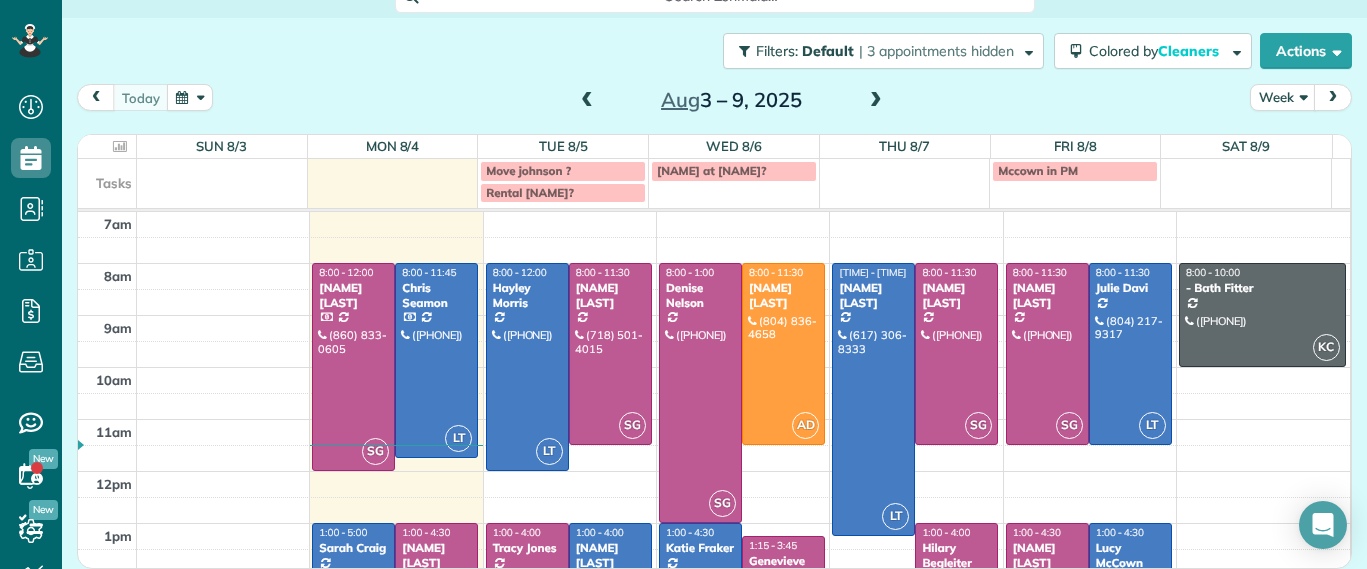 click at bounding box center [876, 101] 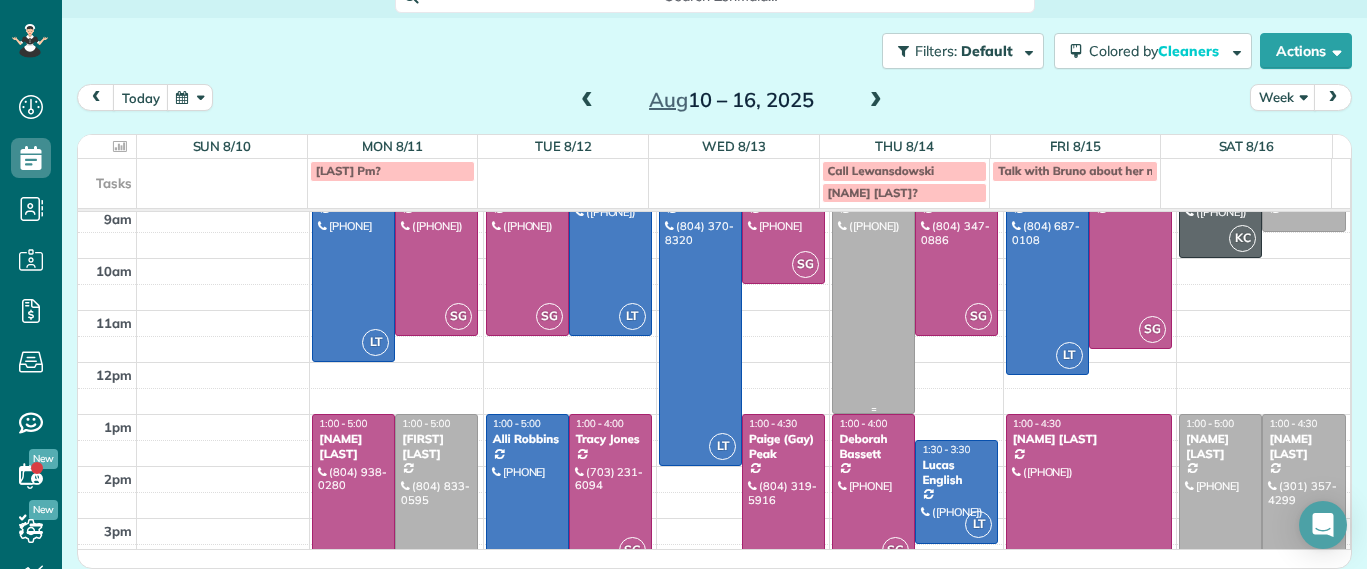 scroll, scrollTop: 0, scrollLeft: 0, axis: both 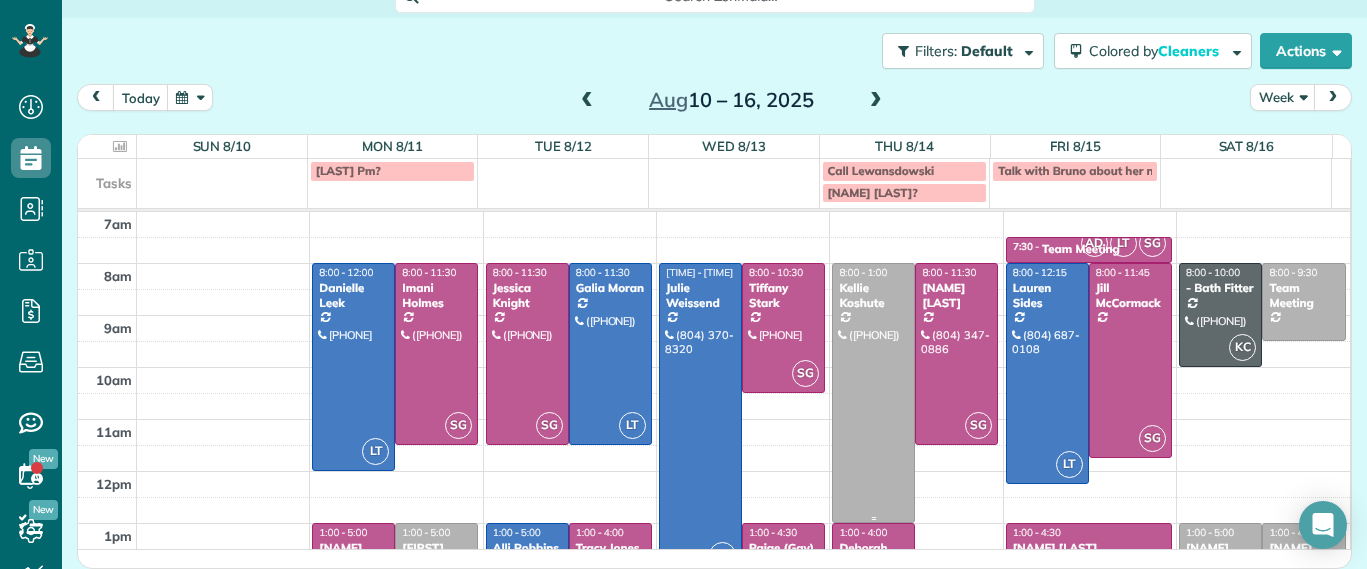 click at bounding box center [873, 393] 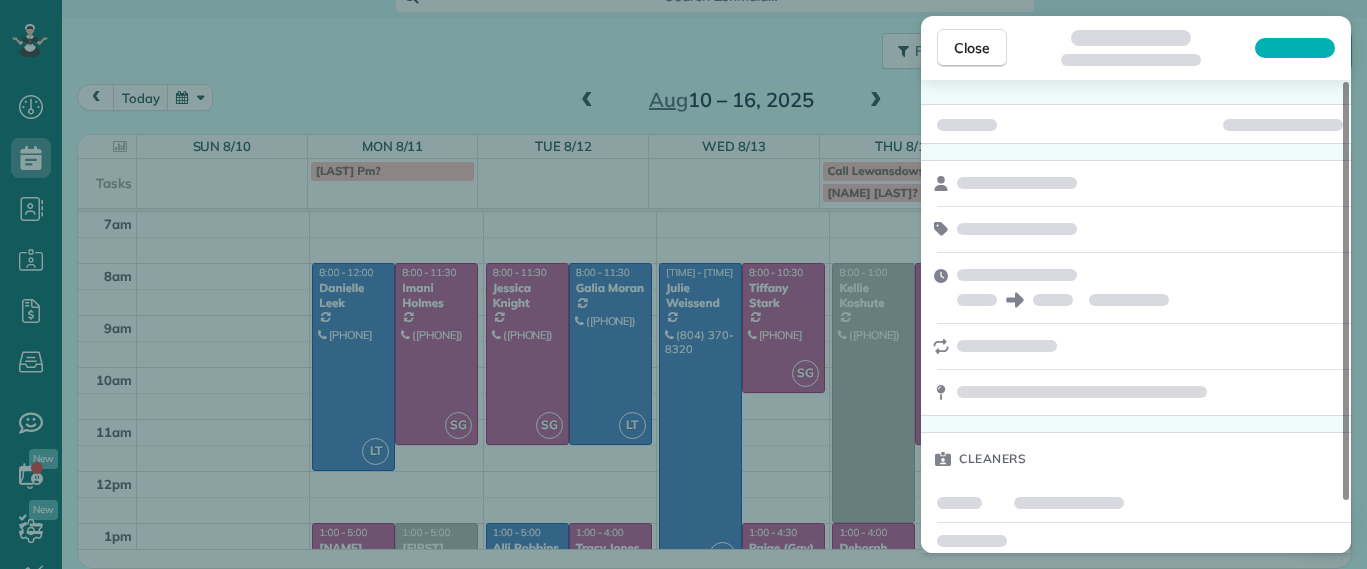 click on "Close   Cleaners" at bounding box center [683, 284] 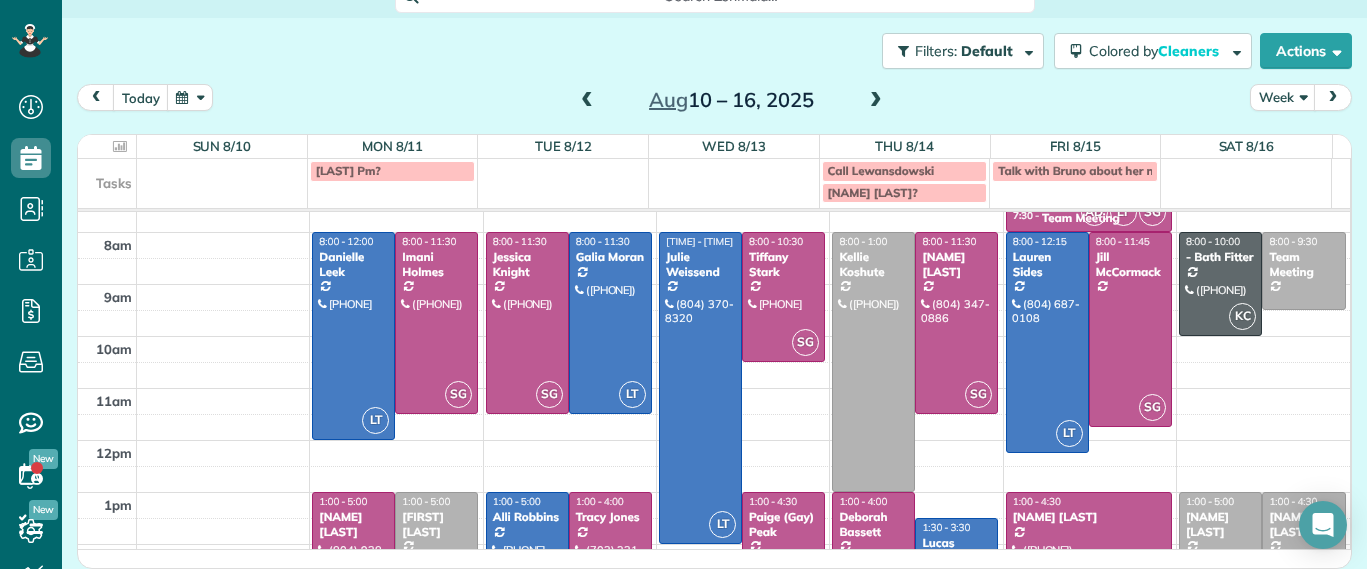 scroll, scrollTop: 0, scrollLeft: 0, axis: both 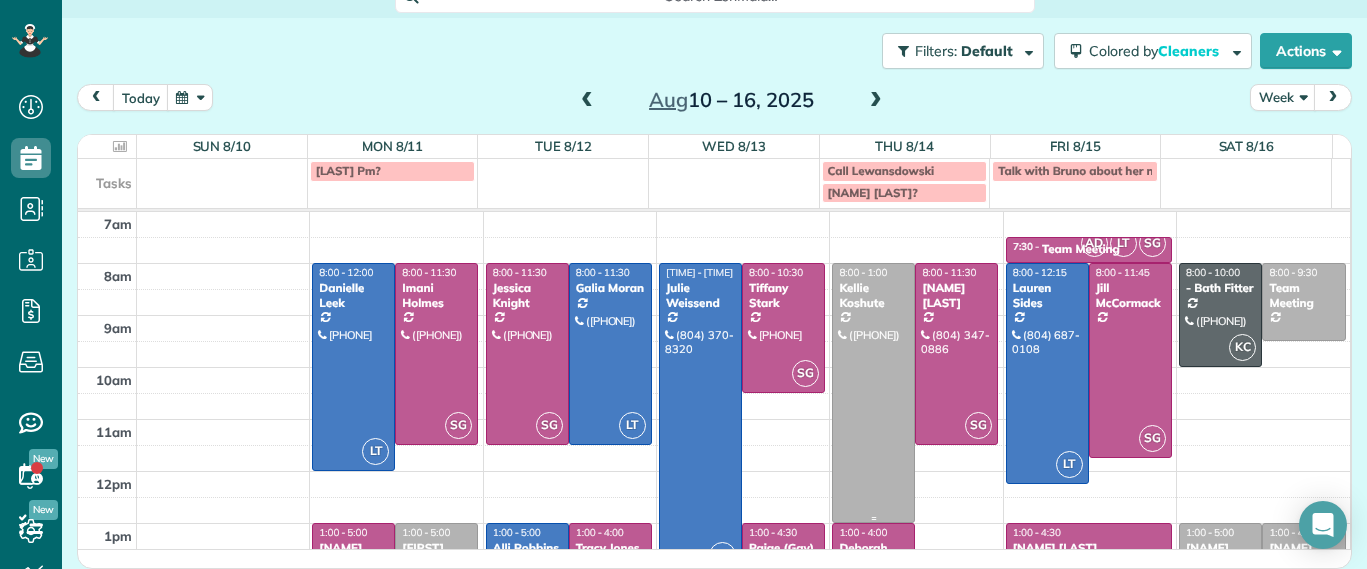 click at bounding box center [873, 393] 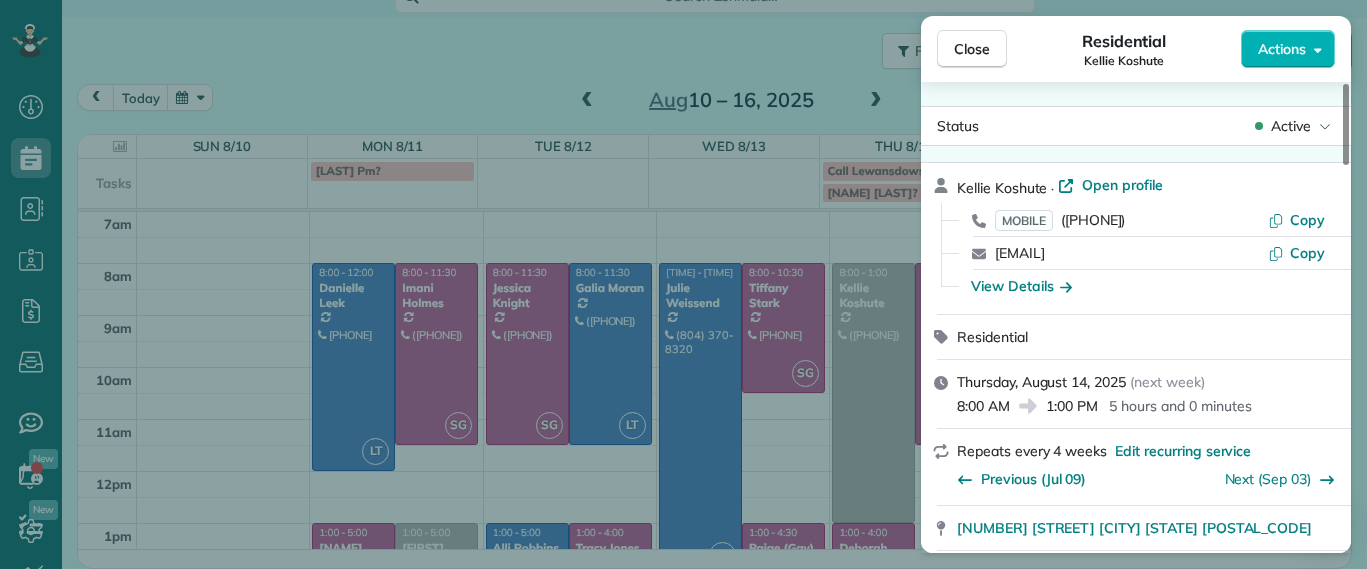 scroll, scrollTop: 125, scrollLeft: 0, axis: vertical 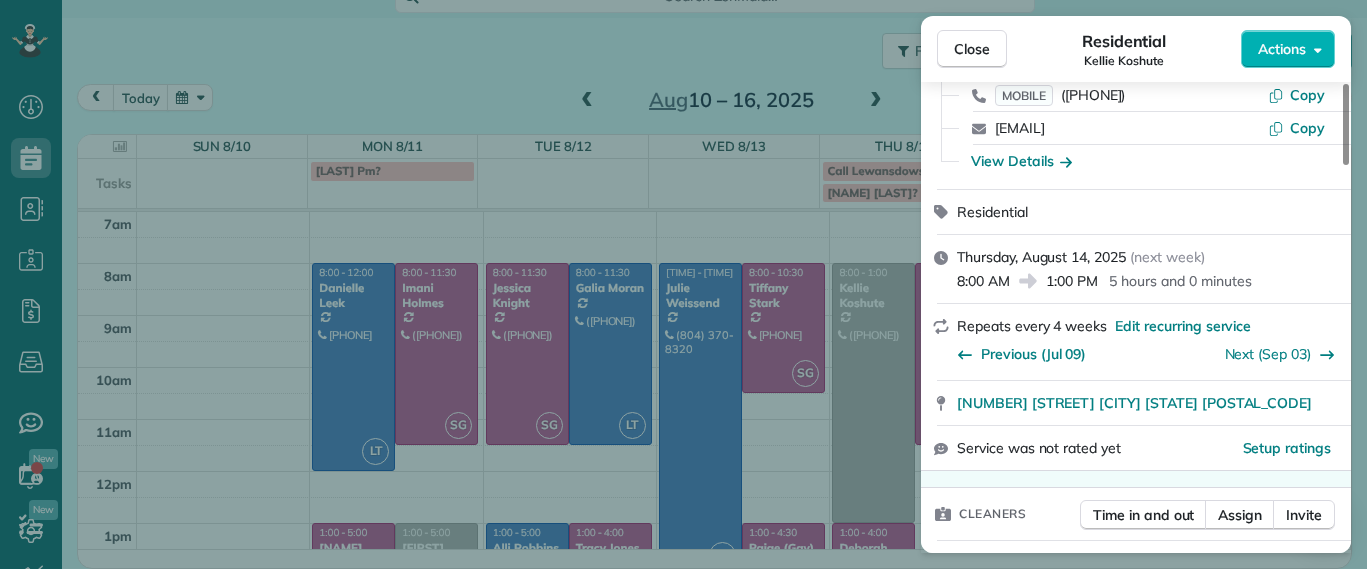drag, startPoint x: 945, startPoint y: 408, endPoint x: 1275, endPoint y: 385, distance: 330.80054 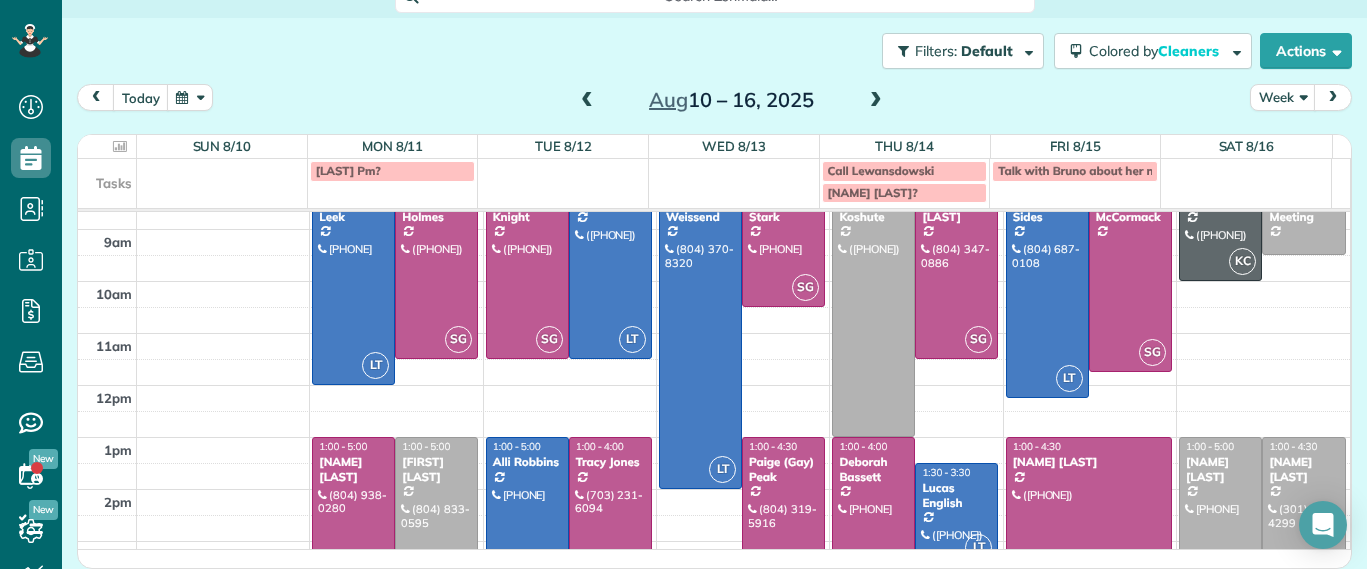 scroll, scrollTop: 125, scrollLeft: 0, axis: vertical 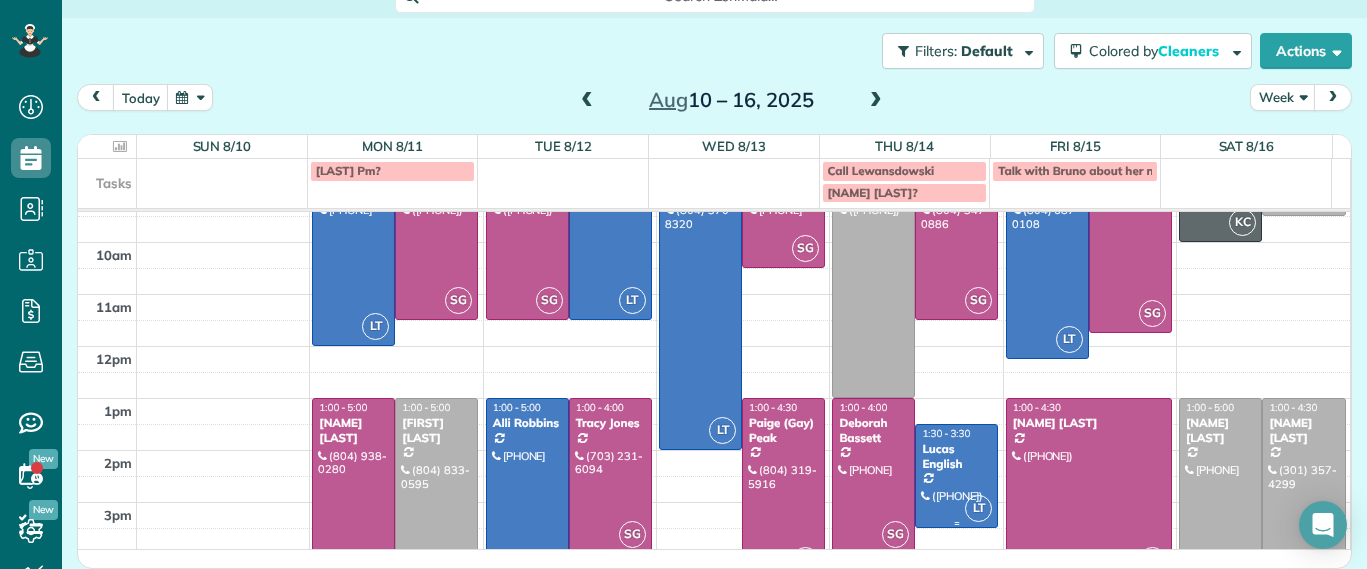 click at bounding box center (956, 476) 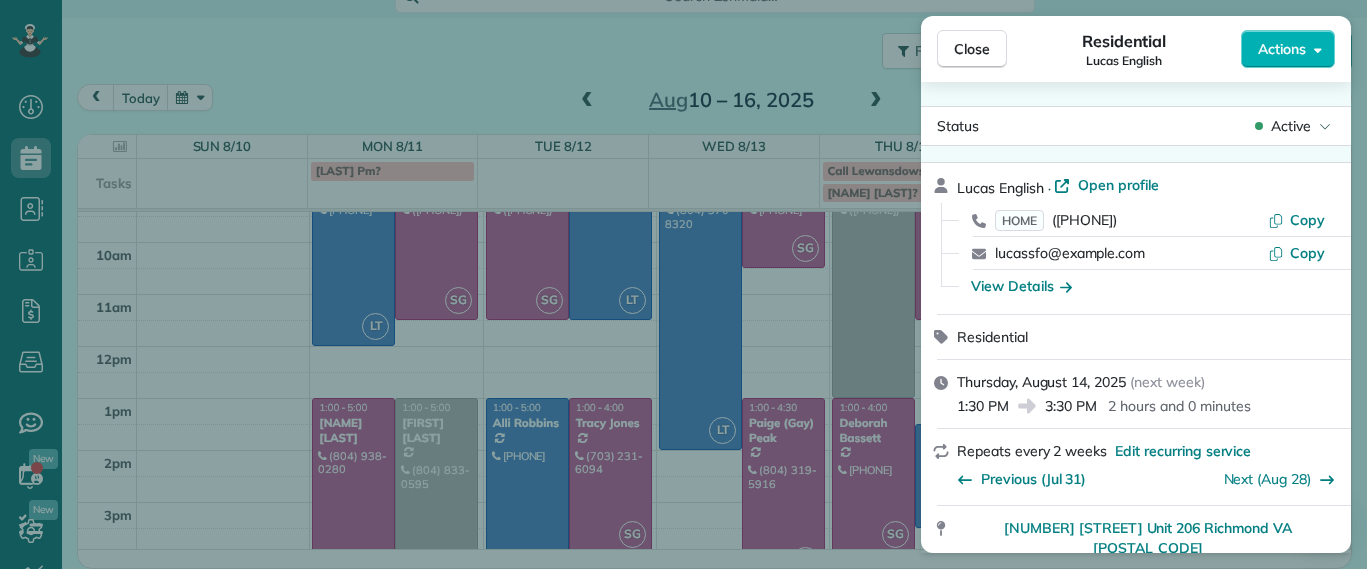 click on "( next week )" at bounding box center [1167, 382] 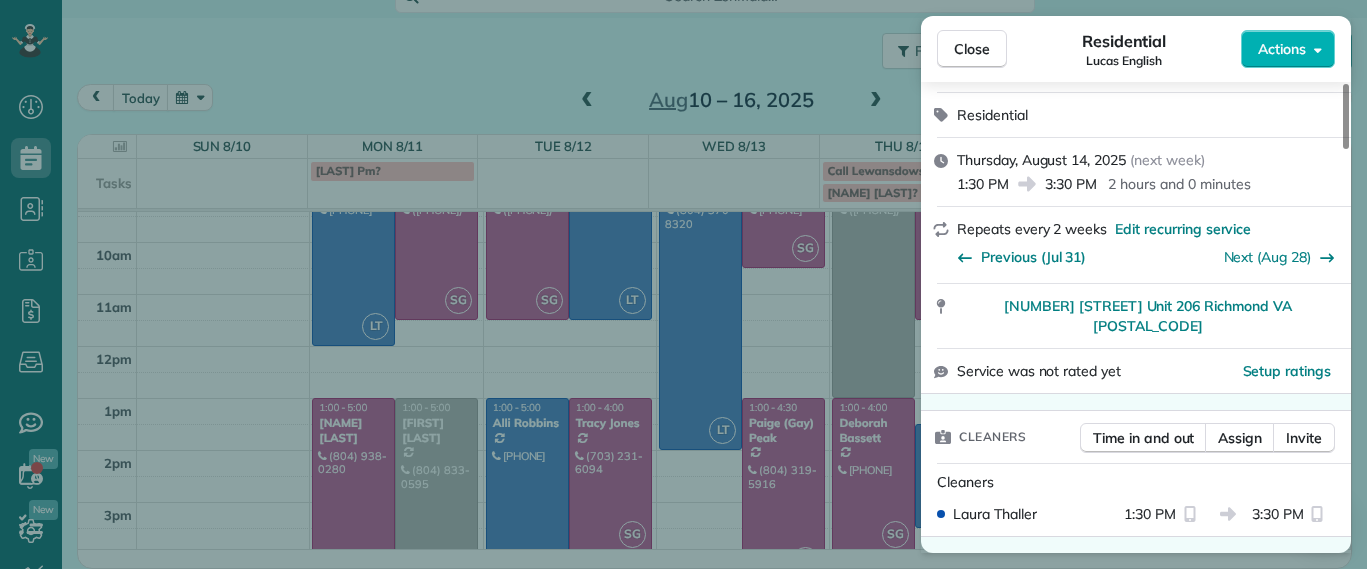 scroll, scrollTop: 102, scrollLeft: 0, axis: vertical 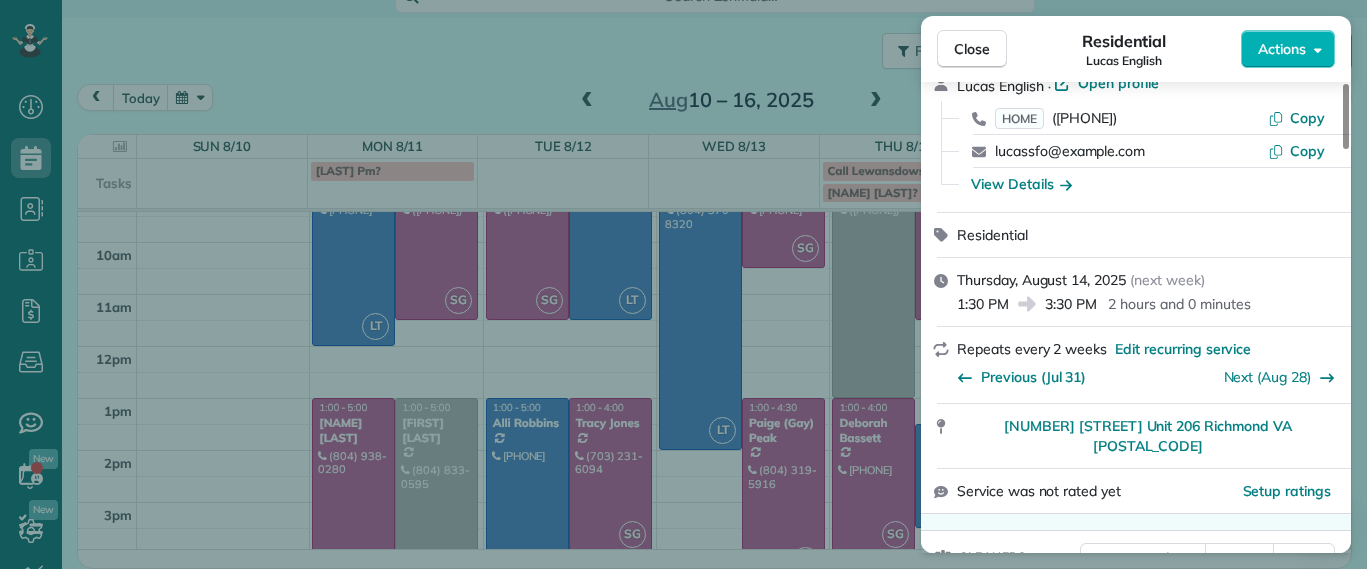 click on "3101 Kensington Avenue Unit 206 Richmond VA 23221" at bounding box center (1136, 436) 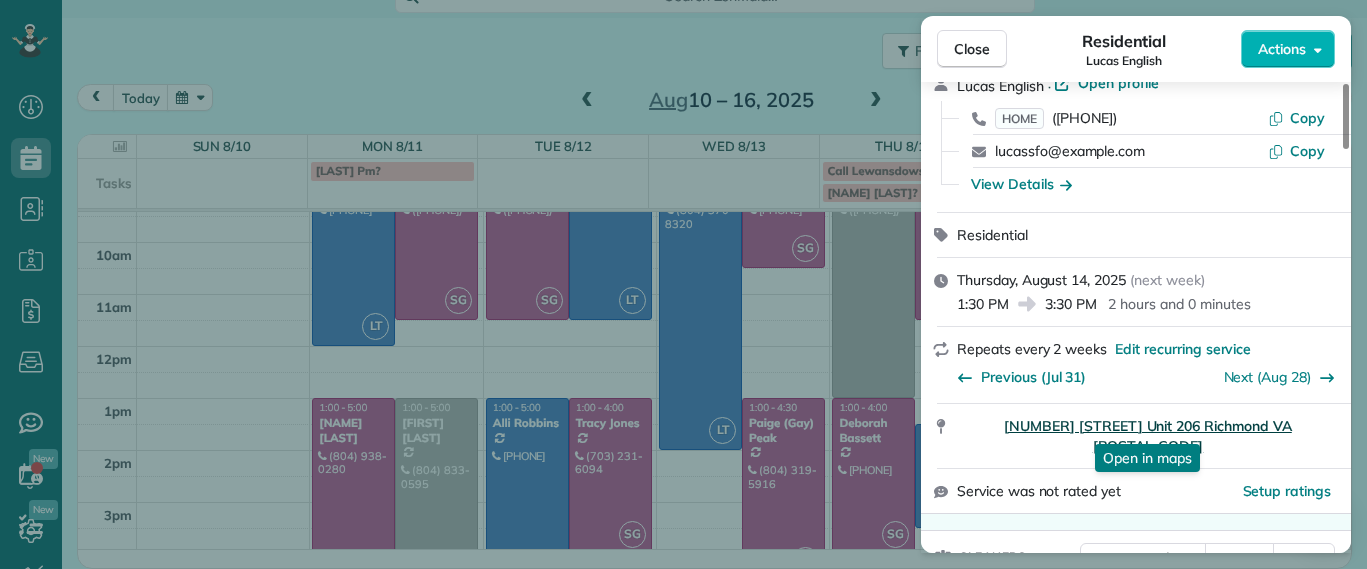 drag, startPoint x: 955, startPoint y: 433, endPoint x: 1305, endPoint y: 434, distance: 350.00143 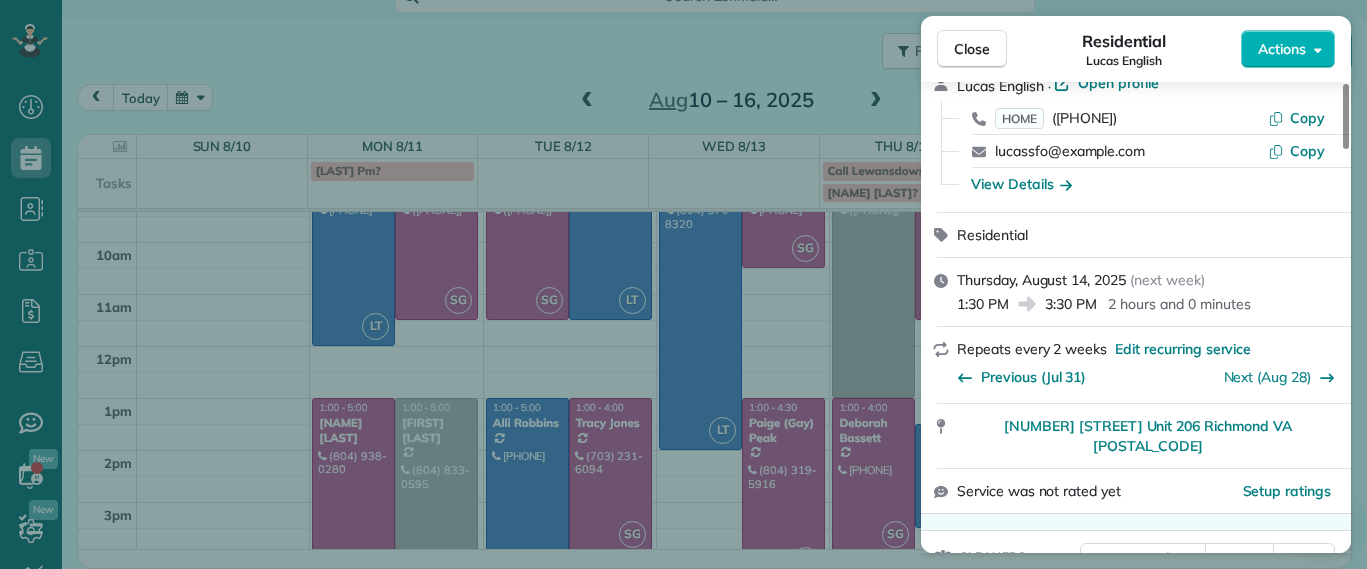drag, startPoint x: 758, startPoint y: 615, endPoint x: 687, endPoint y: 607, distance: 71.44928 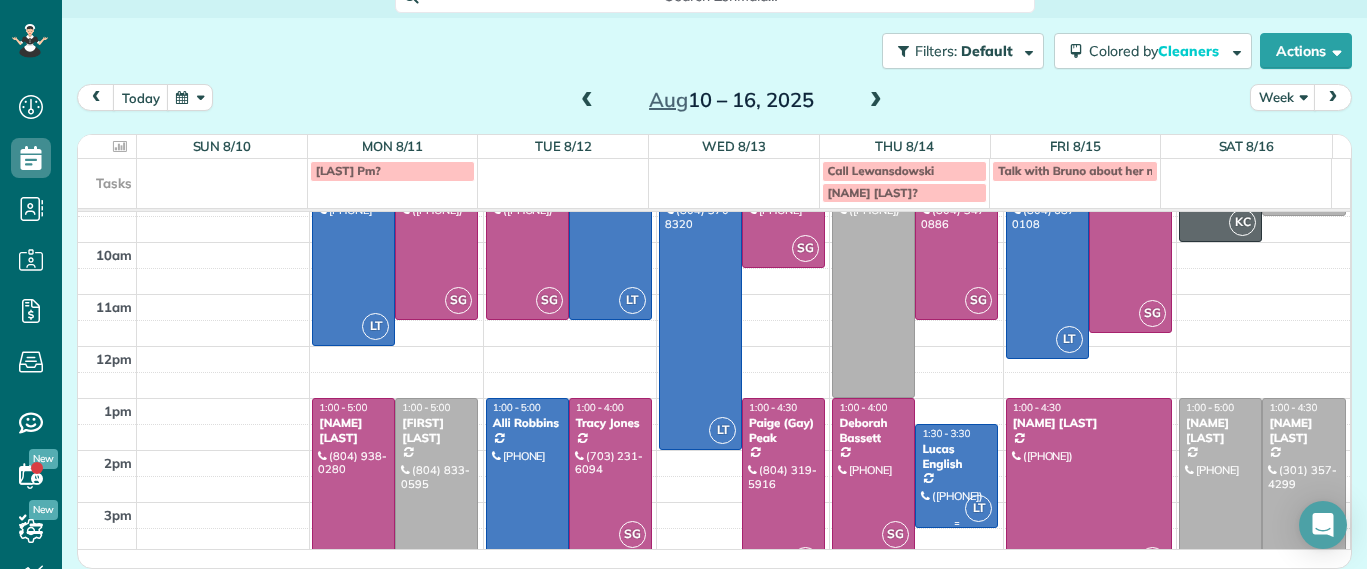 click on "1:30 - 3:30" at bounding box center [946, 433] 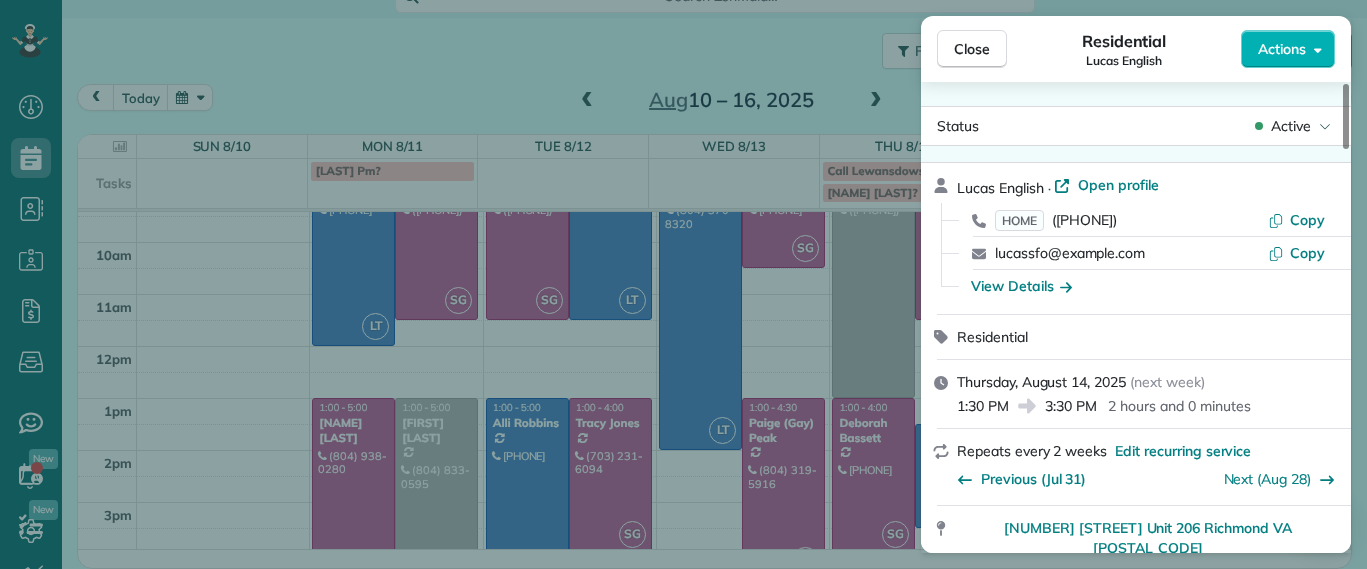 scroll, scrollTop: 127, scrollLeft: 0, axis: vertical 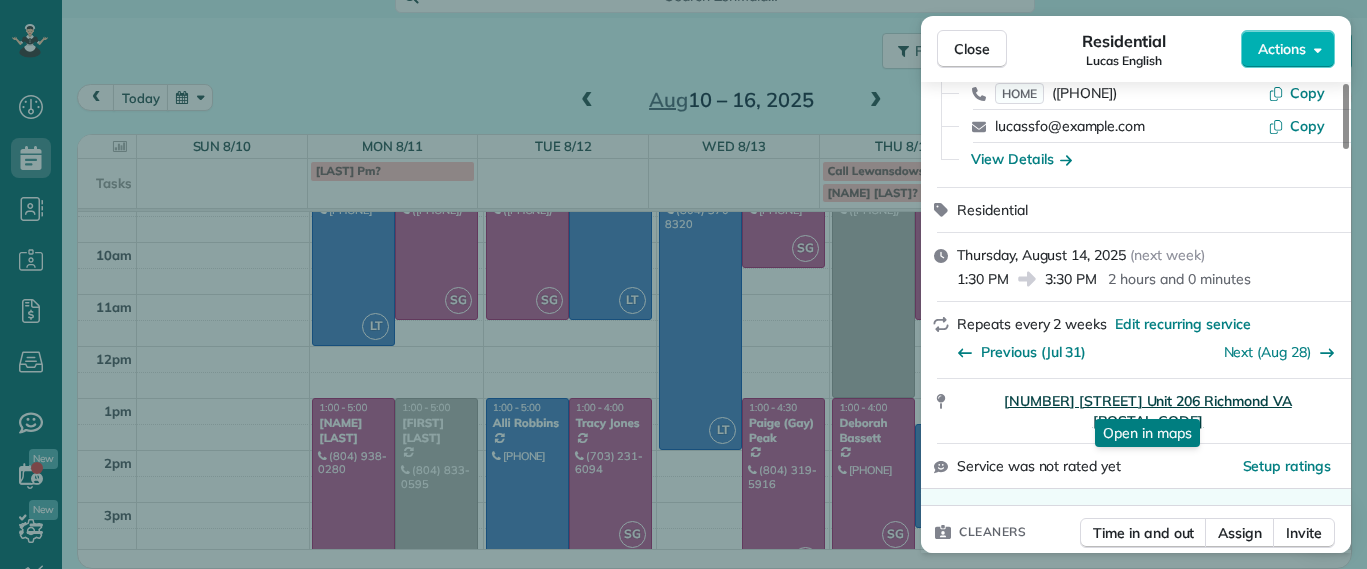 drag, startPoint x: 1331, startPoint y: 400, endPoint x: 1314, endPoint y: 399, distance: 17.029387 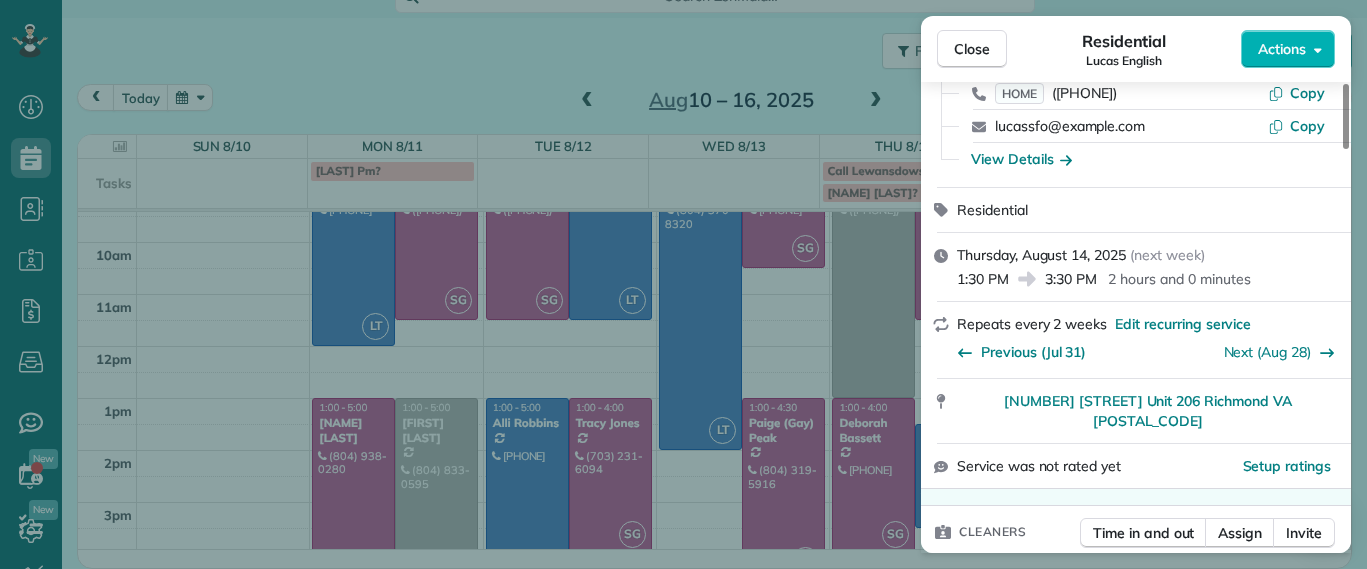 click on "Close Residential Lucas English Actions Status Active Lucas English · Open profile HOME (860) 888-6223 Copy lucassfo@aol.com Copy View Details Residential Thursday, August 14, 2025 ( next week ) 1:30 PM 3:30 PM 2 hours and 0 minutes Repeats every 2 weeks Edit recurring service Previous (Jul 31) Next (Aug 28) 3101 Kensington Avenue Unit 206 Richmond VA 23221 Service was not rated yet Setup ratings Cleaners Time in and out Assign Invite Cleaners Laura   Thaller 1:30 PM 3:30 PM Checklist Try Now Keep this appointment up to your standards. Stay on top of every detail, keep your cleaners organised, and your client happy. Assign a checklist Watch a 5 min demo Billing Billing actions Service Service Price (1x $102.00) $102.00 Add an item Overcharge $0.00 Discount $0.00 Coupon discount - Primary tax - Secondary tax - Total appointment price $102.00 Tips collected $0.00 Unpaid Mark as paid Total including tip $102.00 Get paid online in no-time! Send an invoice and reward your cleaners with tips Man Hours 2 Man hours" at bounding box center (683, 284) 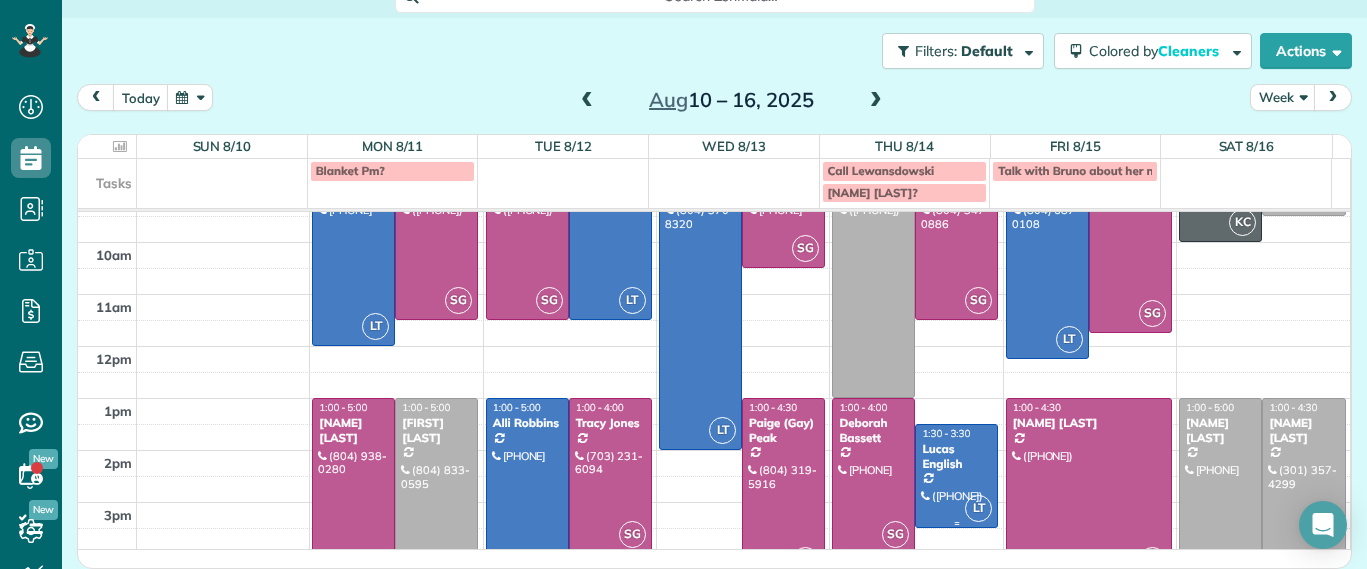 click at bounding box center [956, 476] 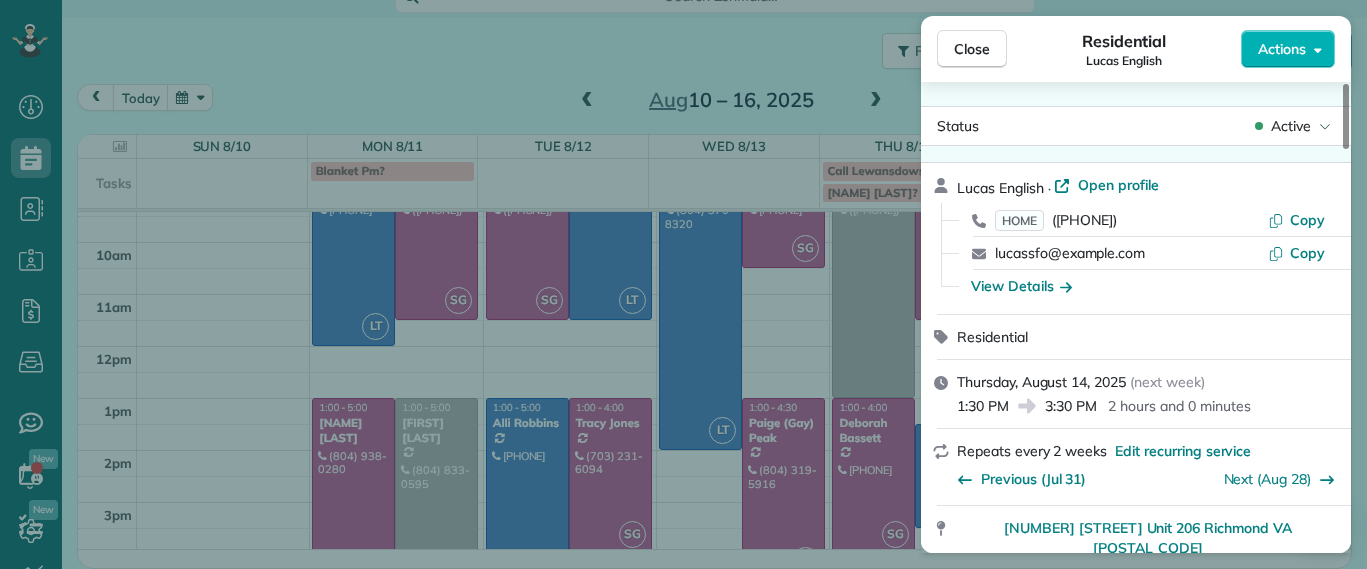 scroll, scrollTop: 8, scrollLeft: 0, axis: vertical 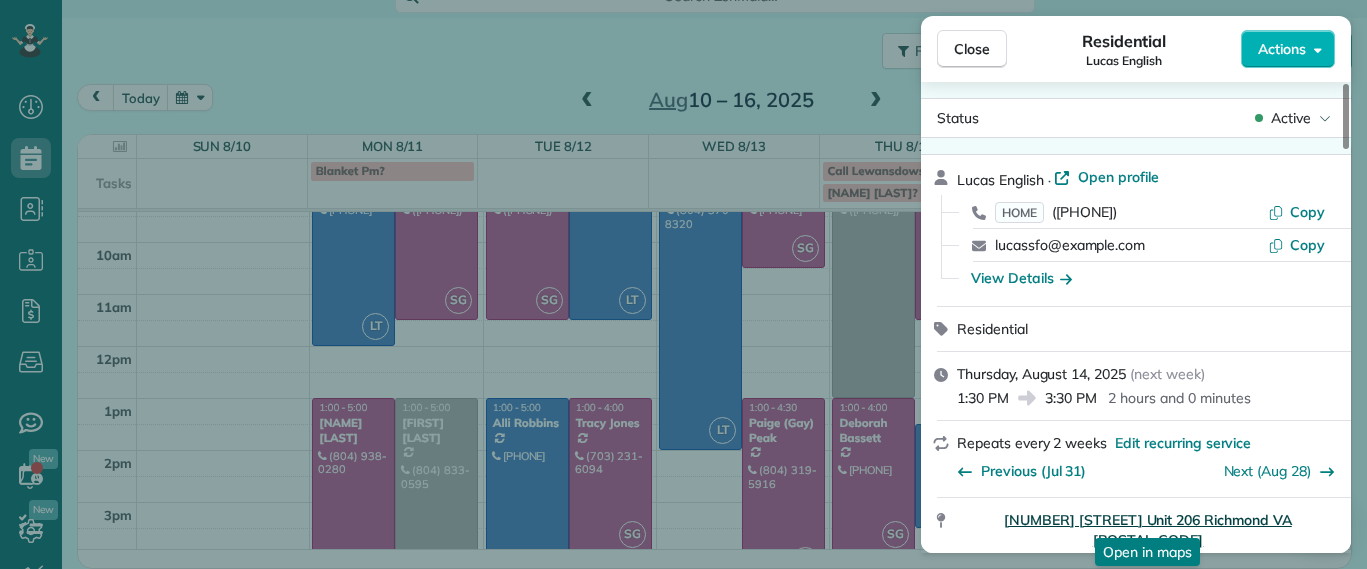 drag, startPoint x: 952, startPoint y: 528, endPoint x: 1319, endPoint y: 518, distance: 367.1362 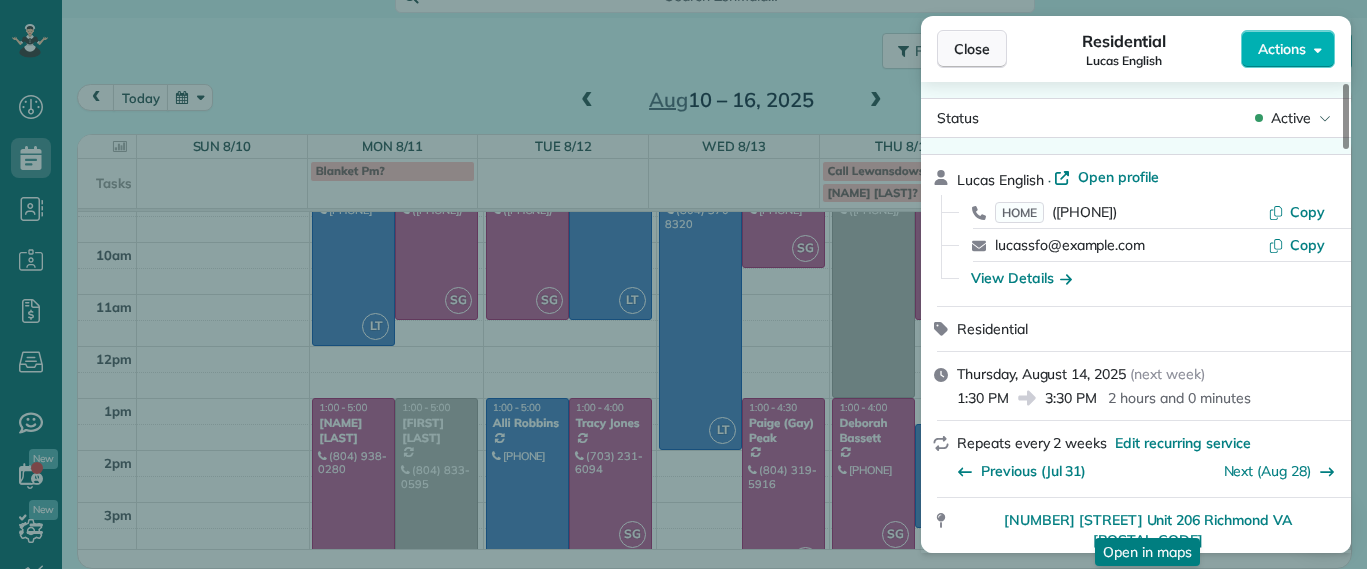 click on "Close" at bounding box center (972, 49) 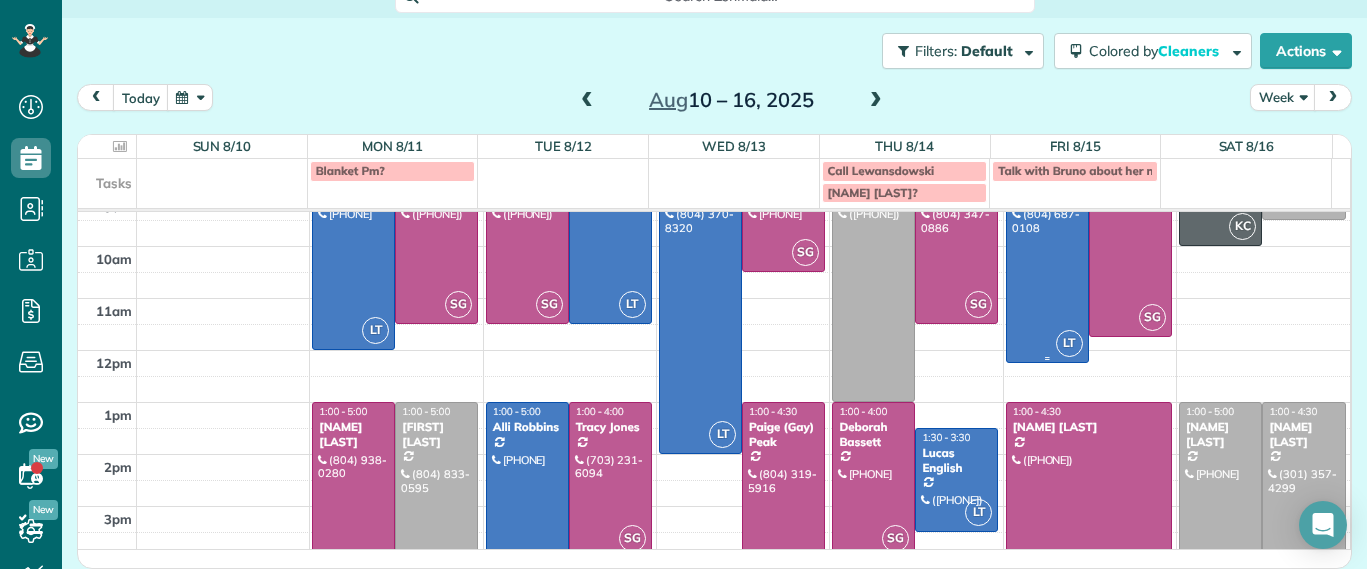 scroll, scrollTop: 125, scrollLeft: 0, axis: vertical 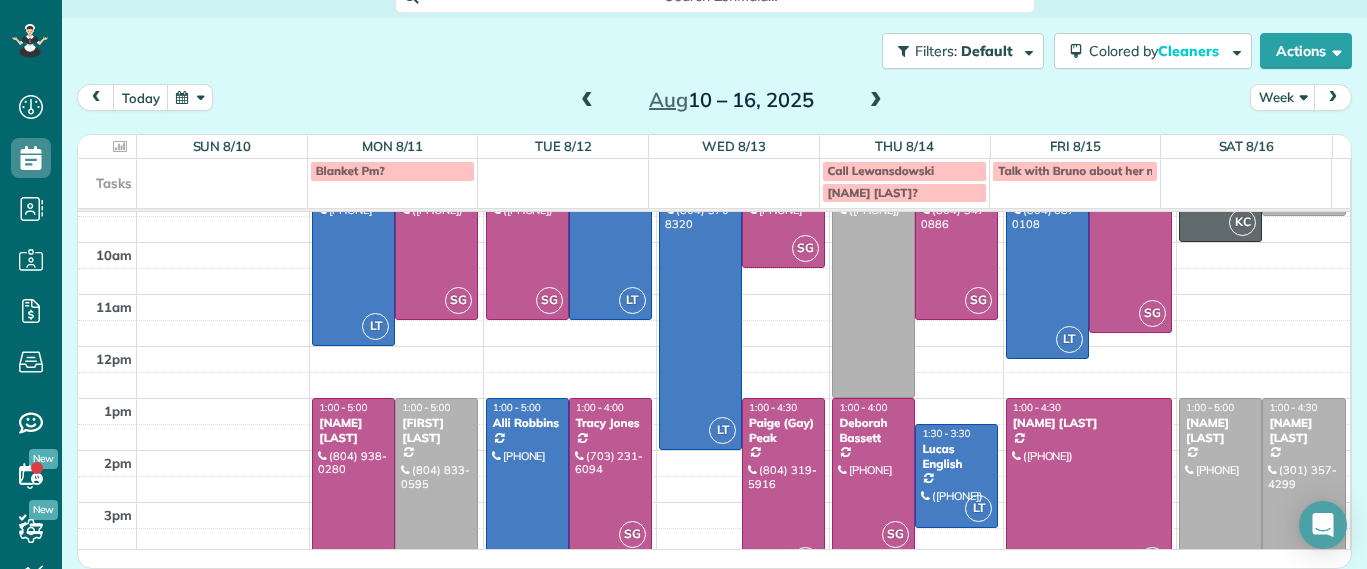 click at bounding box center [876, 101] 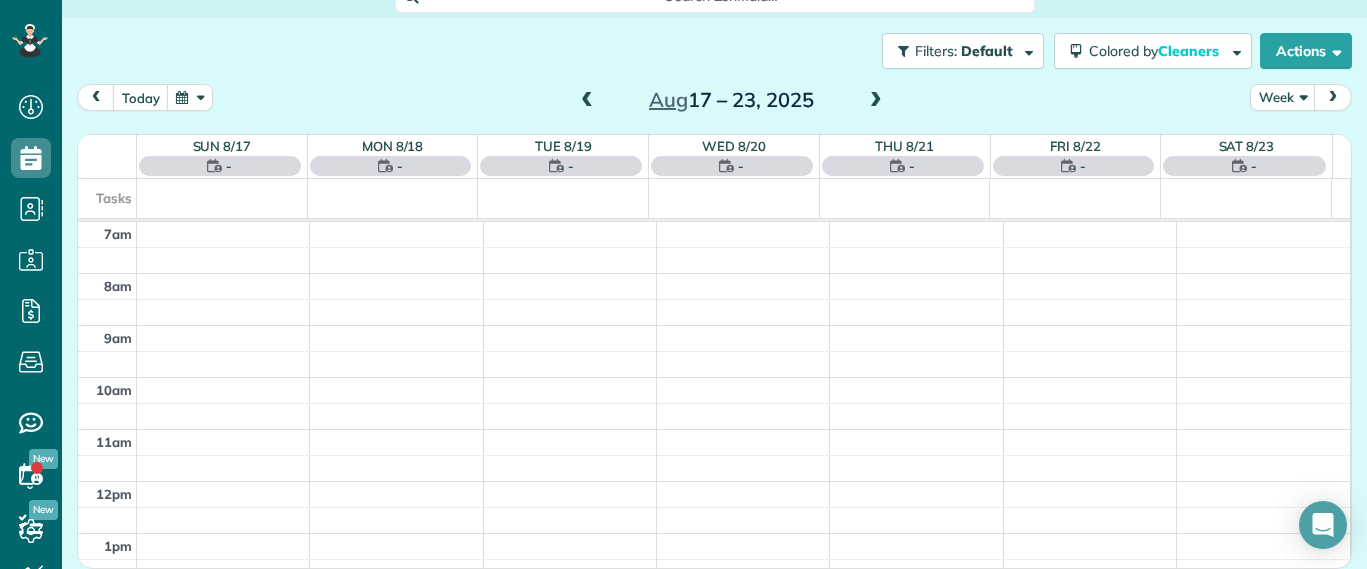 click at bounding box center (587, 101) 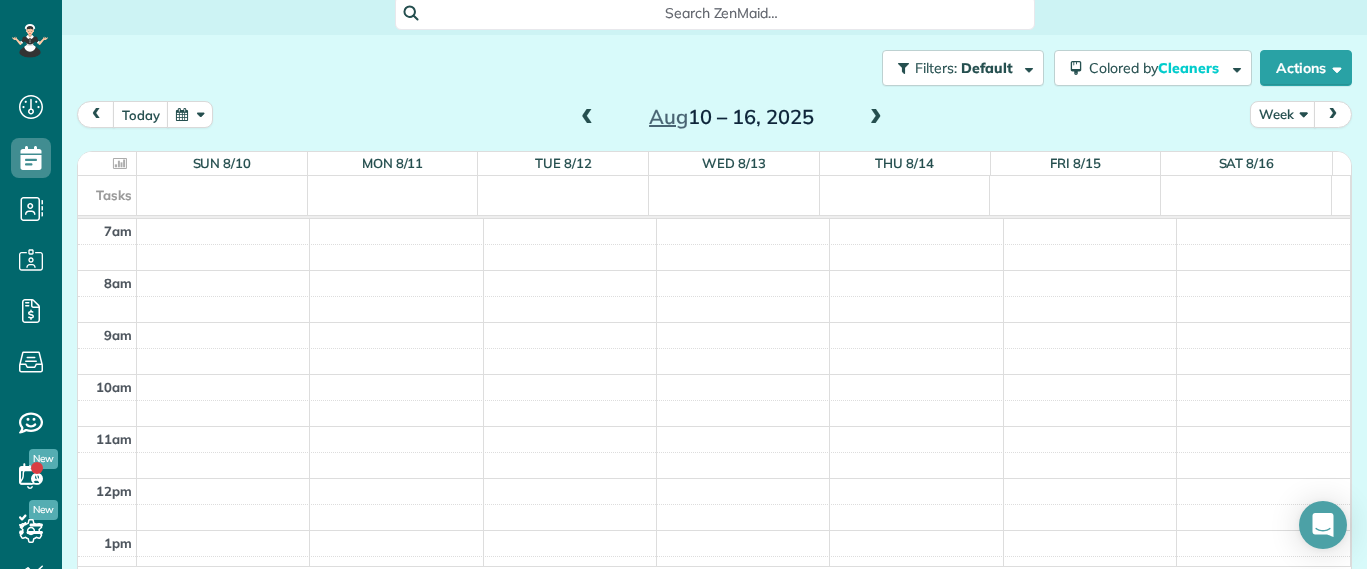 scroll, scrollTop: 0, scrollLeft: 0, axis: both 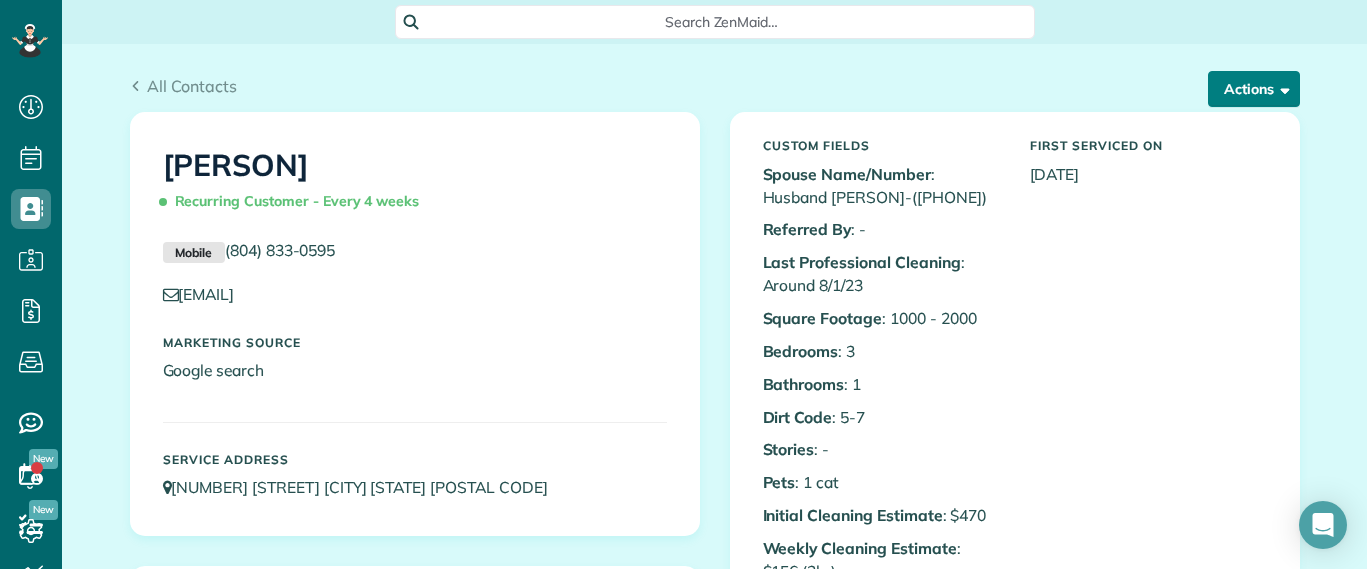 click on "Actions" at bounding box center [1254, 89] 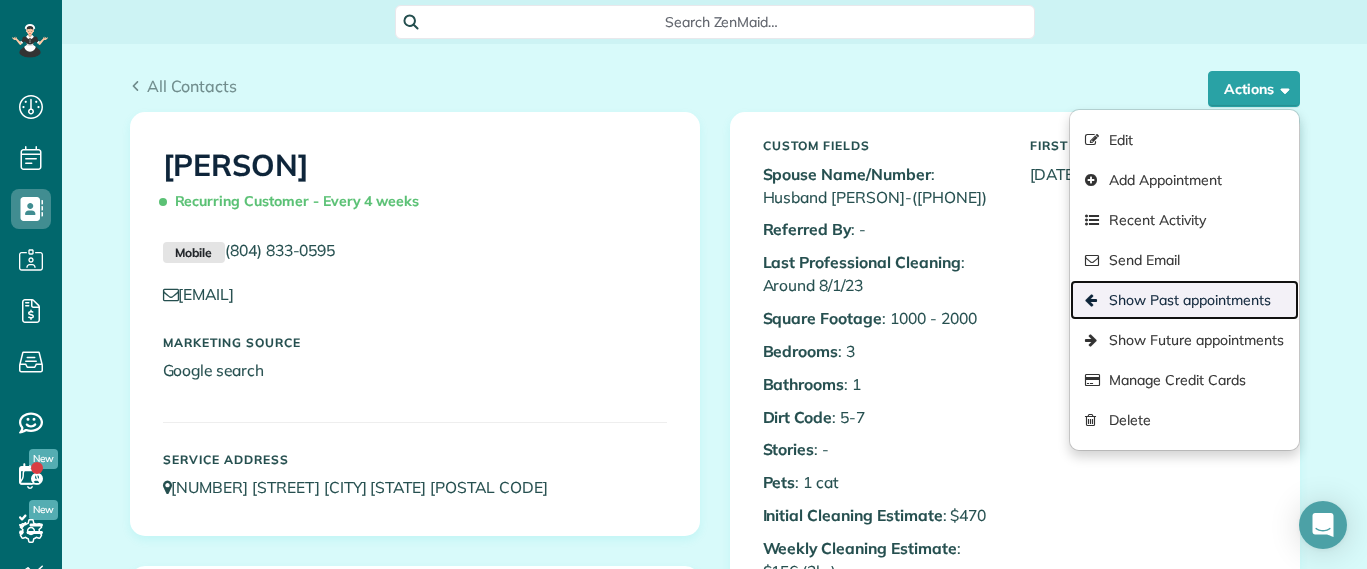 click on "Show Past appointments" at bounding box center [1184, 300] 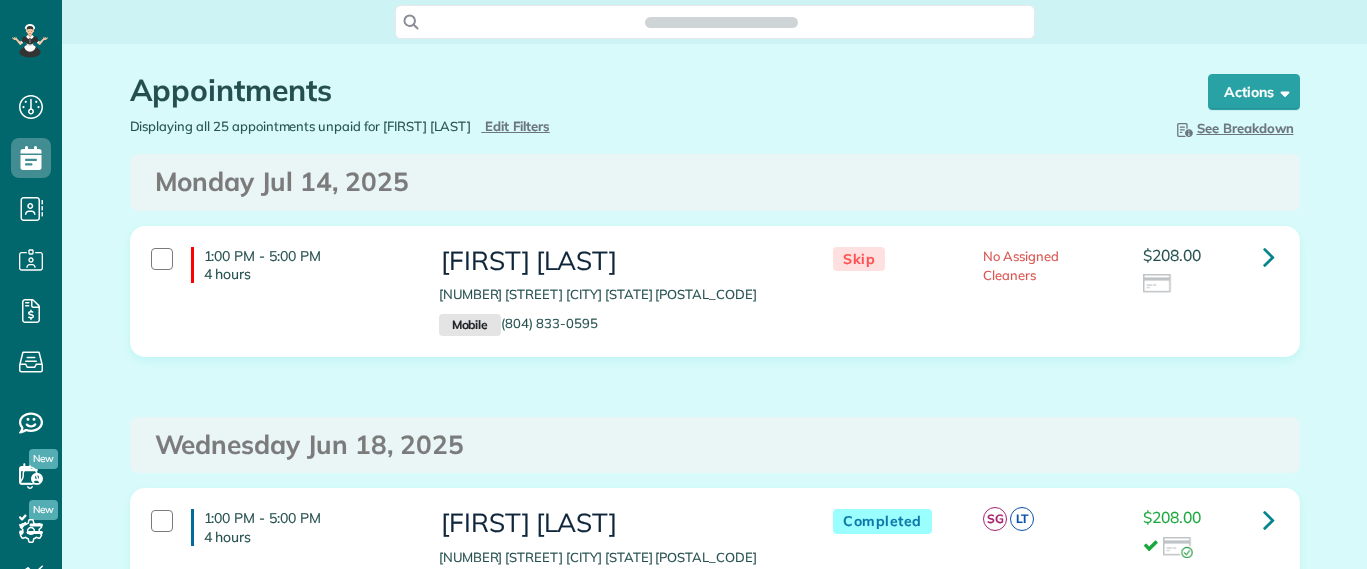 scroll, scrollTop: 0, scrollLeft: 0, axis: both 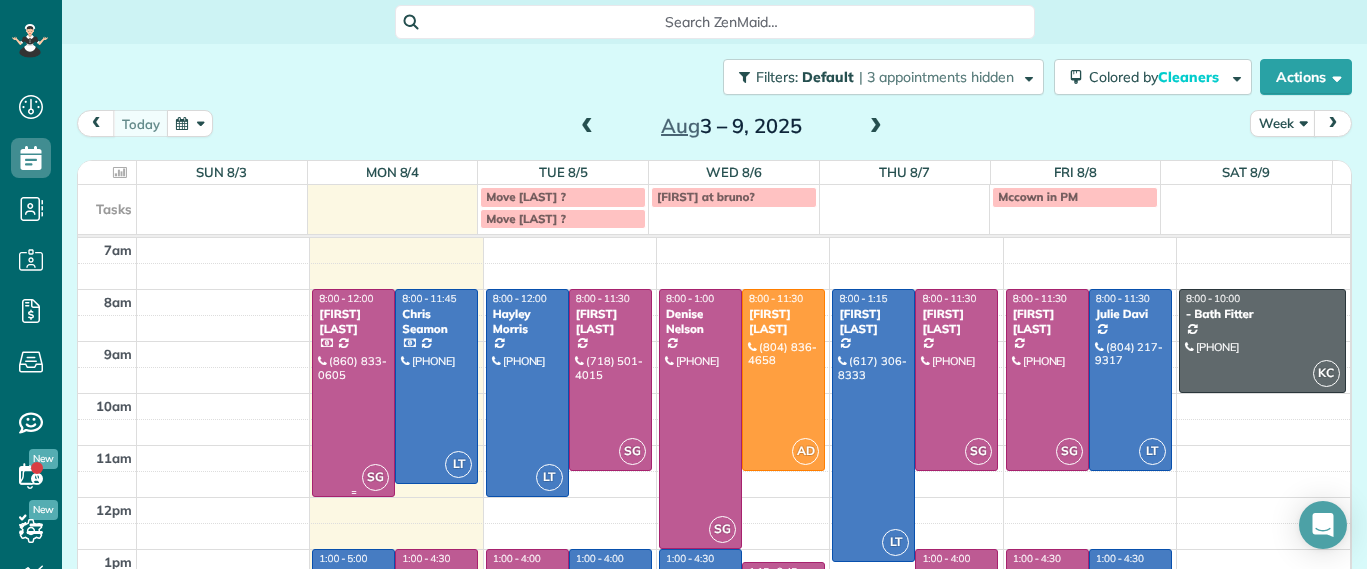 click at bounding box center (353, 393) 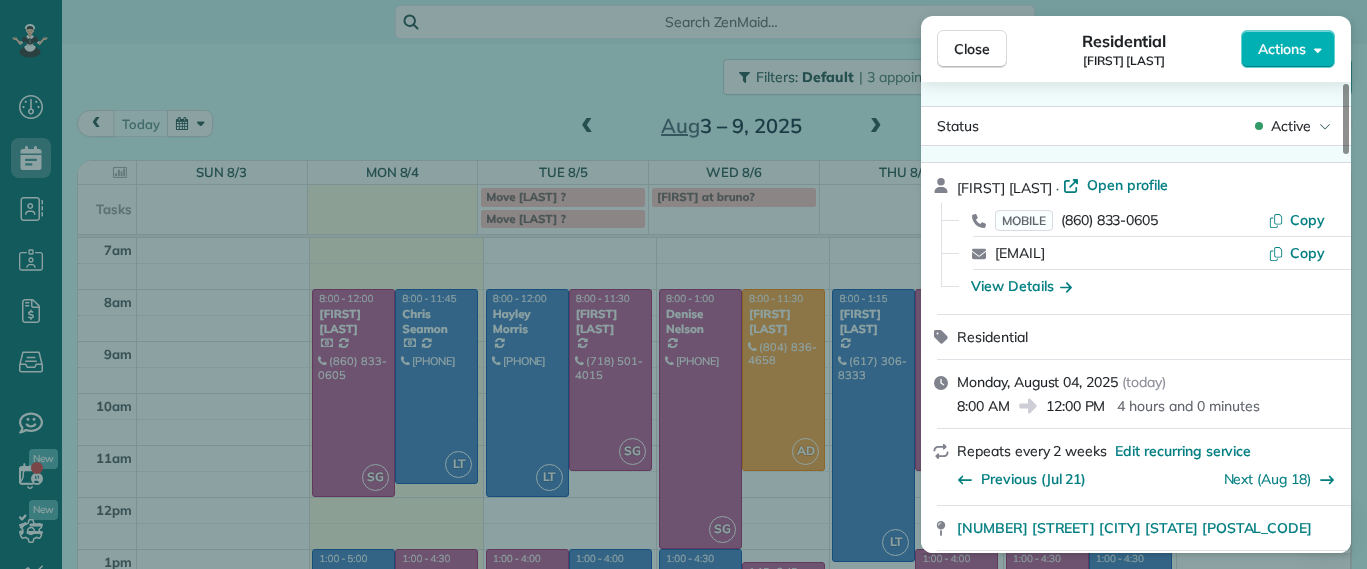 click on "Status Active" at bounding box center [1136, 126] 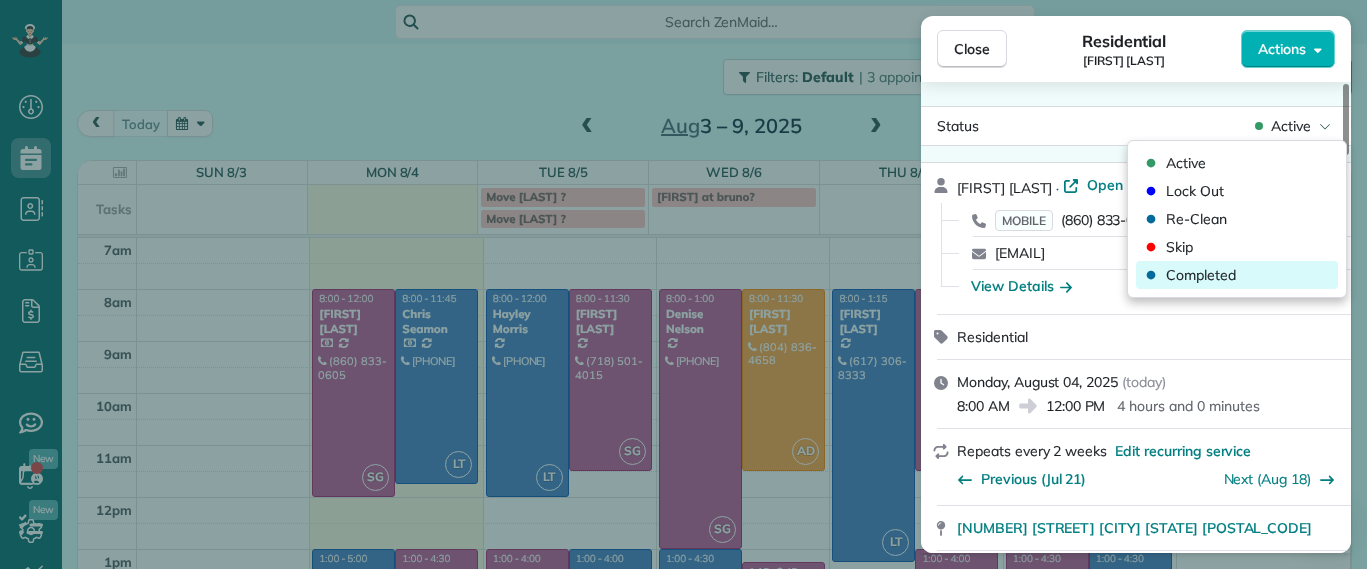 click on "Completed" at bounding box center (1201, 275) 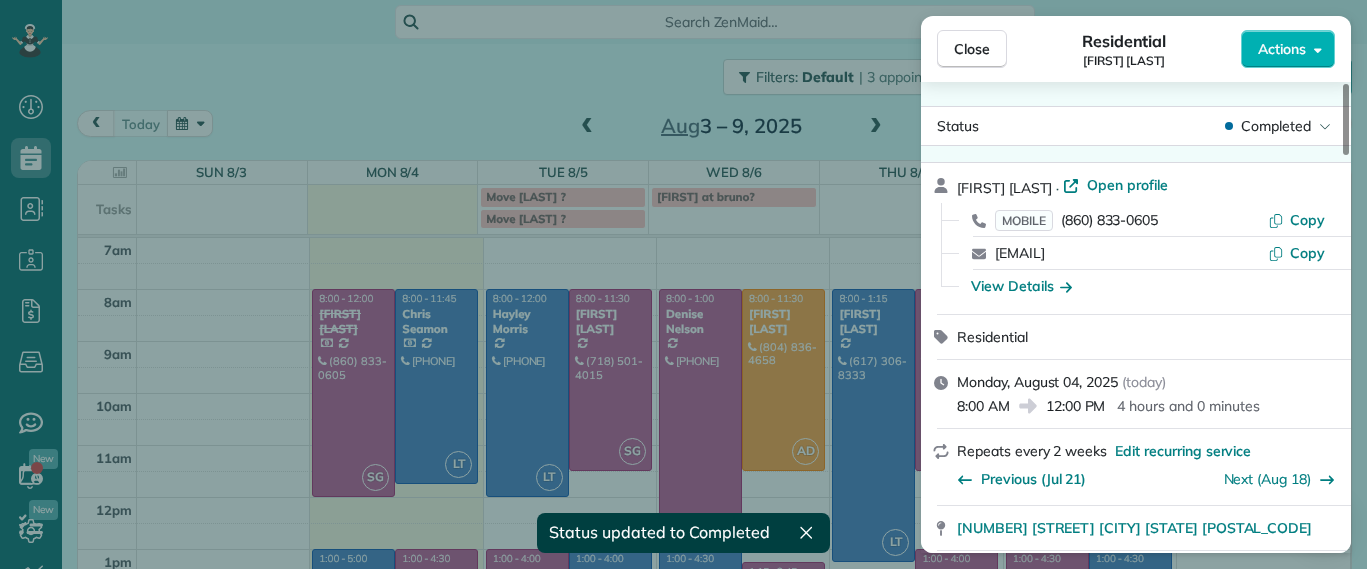 click on "Close Residential [FIRST] [LAST] Actions Status Completed [FIRST] [LAST] · Open profile MOBILE [PHONE] [EMAIL] Copy View Details Residential [DATE] ( today ) 8:00 AM 12:00 PM 4 hours and 0 minutes Repeats every 2 weeks Edit recurring service Previous (Jul 21) Next (Aug 18) [NUMBER] [STREET] [CITY] [STATE] [POSTAL_CODE] Service was not rated yet Setup ratings Cleaners Time in and out Assign Invite Cleaners [FIRST]   [LAST] 8:00 AM 12:00 PM Checklist Try Now Keep this appointment up to your standards. Stay on top of every detail, keep your cleaners organised, and your client happy. Assign a checklist Watch a 5 min demo Billing Billing actions Service Service Price (1x $[PRICE]) $[PRICE] Add an item Overcharge $[PRICE] Discount $[PRICE] Coupon discount - Primary tax - Secondary tax - Total appointment price $[PRICE] Tips collected $[PRICE] Paid by card Total including tip $[PRICE] Get paid online in no-time! Send an invoice and reward your cleaners with tips Man Hours 4 Hours - 3" at bounding box center (683, 284) 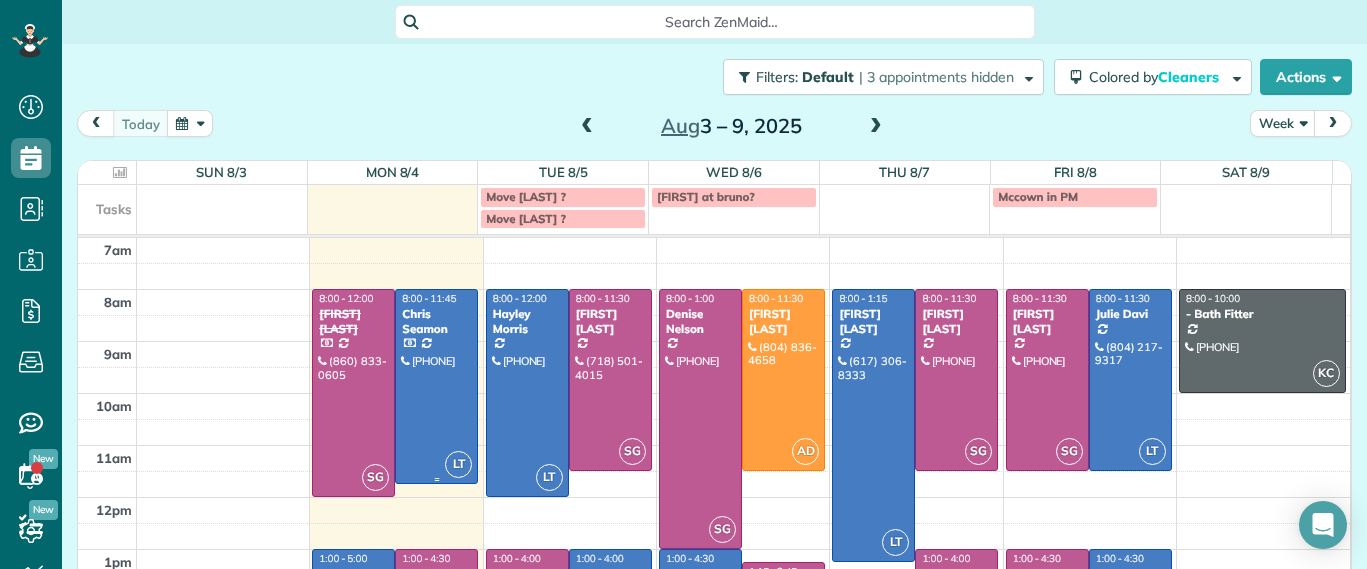 click at bounding box center [436, 386] 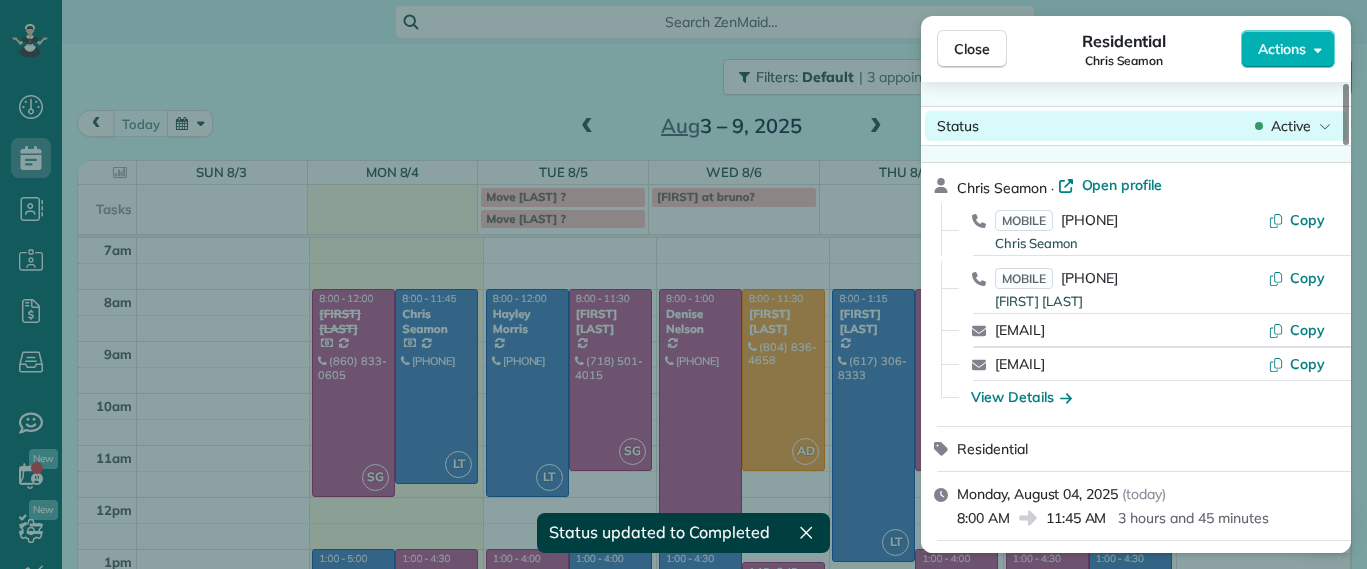click on "Active" at bounding box center (1291, 126) 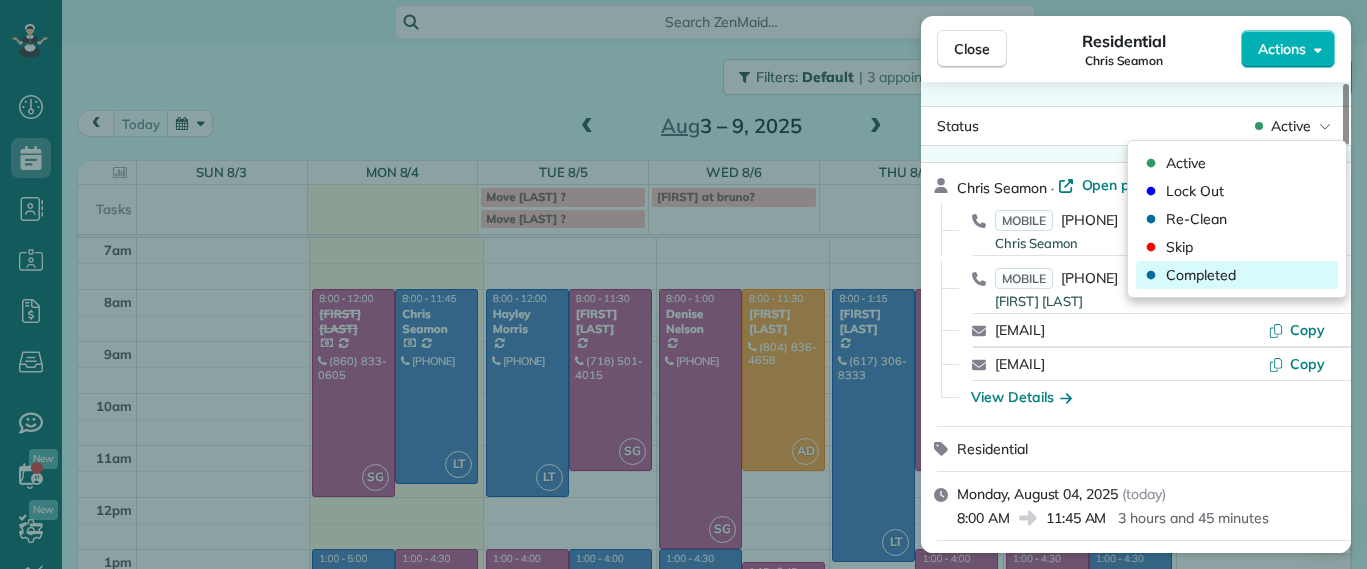 click on "Completed" at bounding box center [1237, 275] 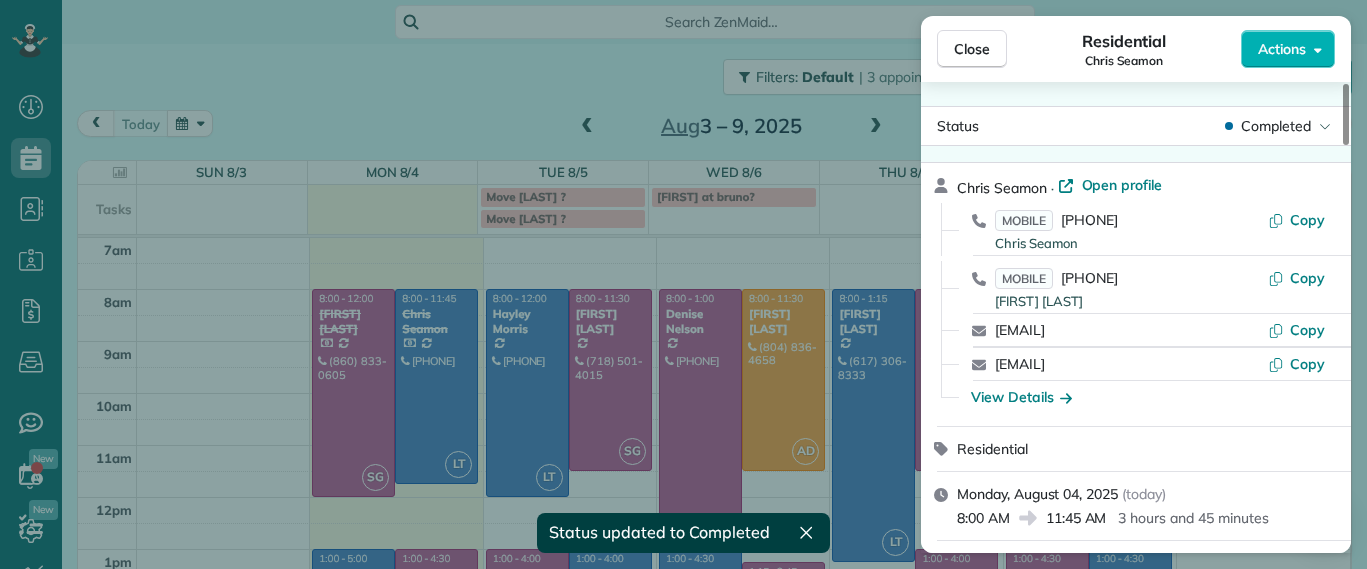 click on "Close Residential [FIRST] [LAST] Actions Status Completed [FIRST] [LAST] · Open profile MOBILE [PHONE] [FIRST] [LAST] Copy MOBILE [PHONE] [FIRST] [LAST] Copy [EMAIL] [EMAIL] Copy View Details Residential [DATE] ( today ) 8:00 AM 11:45 AM 3 hours and 45 minutes Repeats every 2 weeks Edit recurring service Previous (Jul 21) Next (Aug 18) [NUMBER] [STREET] [CITY] [STATE] [POSTAL_CODE] Service was not rated yet Setup ratings Cleaners Time in and out Assign Invite Cleaners [FIRST]   [LAST] 8:00 AM 11:45 AM Checklist Try Now Keep this appointment up to your standards. Stay on top of every detail, keep your cleaners organised, and your client happy. Assign a checklist Watch a 5 min demo Billing Billing actions Service Service Price (1x $[PRICE]) $[PRICE] Add an item Overcharge $[PRICE] Discount $[PRICE] Coupon discount - Primary tax - Secondary tax - Total appointment price $[PRICE] Tips collected $[PRICE] Paid by card Total including tip $[PRICE] Get paid online in no-time! - 5 4" at bounding box center (683, 284) 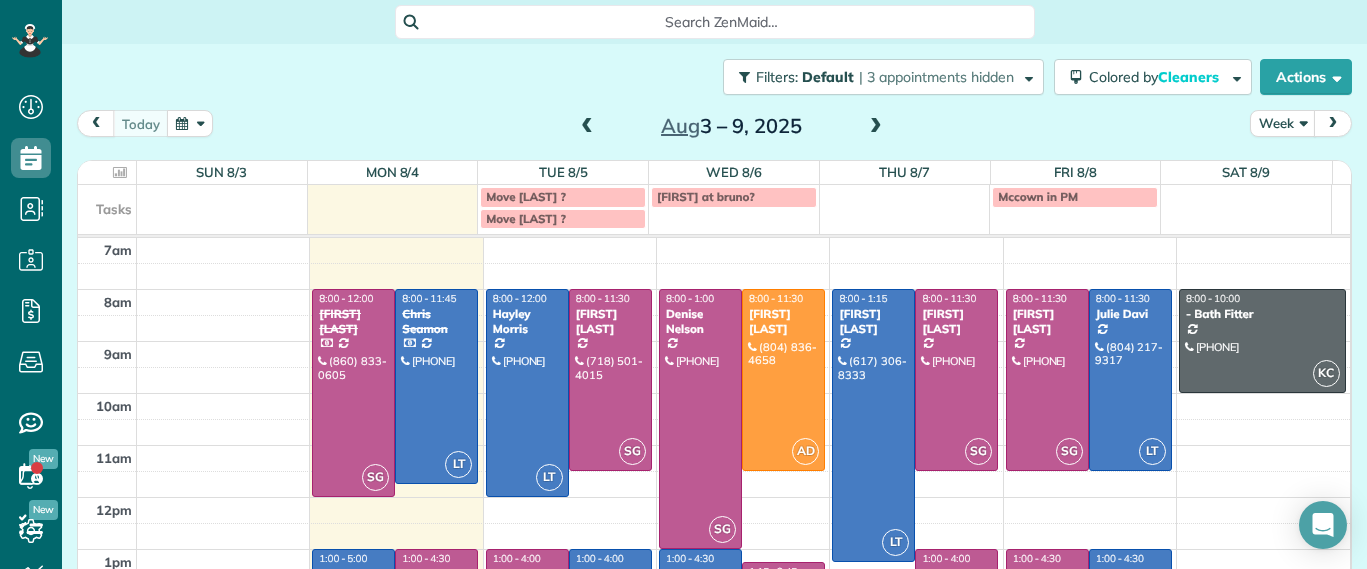 scroll, scrollTop: 26, scrollLeft: 0, axis: vertical 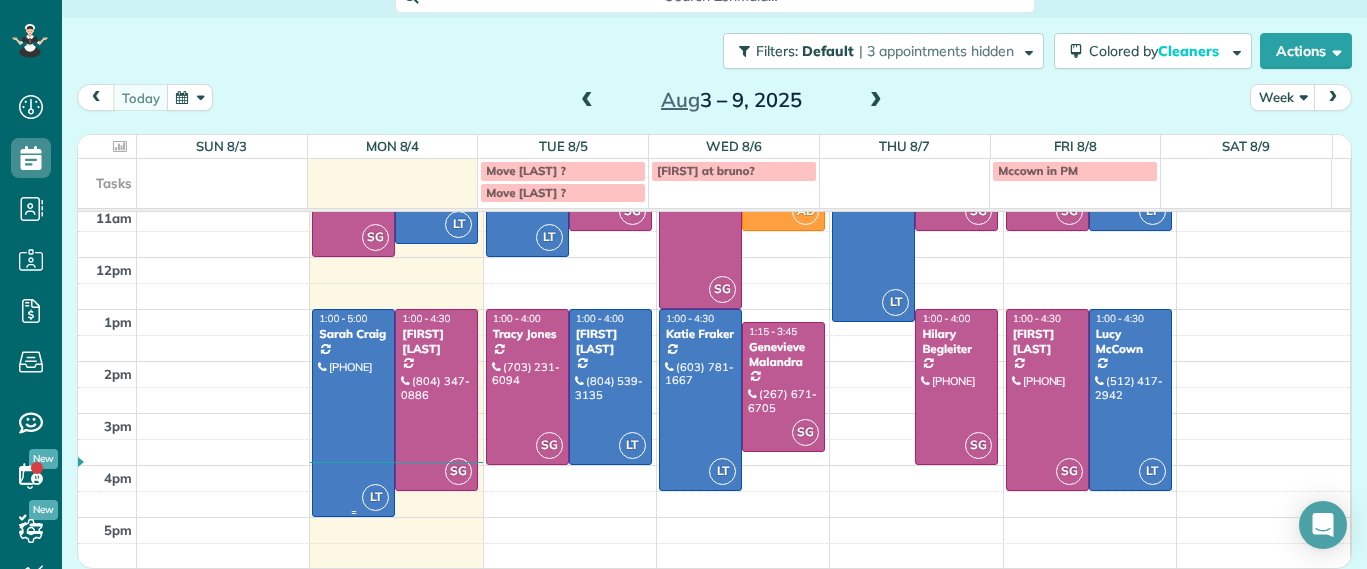 click on "Sarah Craig" at bounding box center [353, 334] 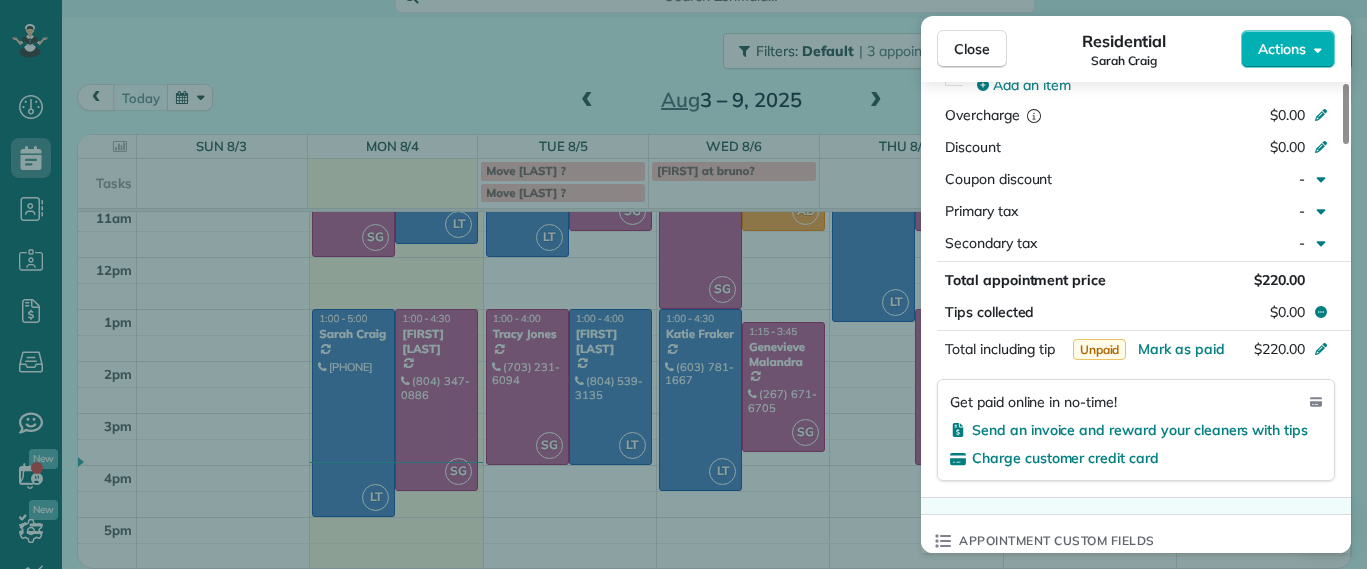scroll, scrollTop: 1257, scrollLeft: 0, axis: vertical 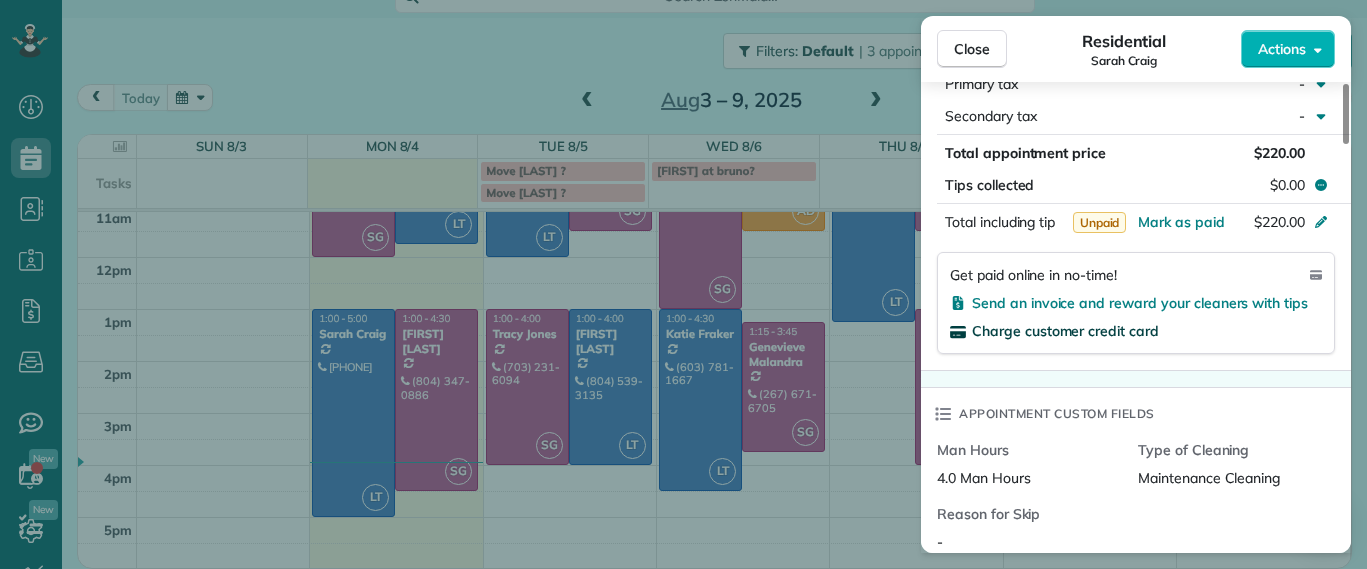 click on "Charge customer credit card" at bounding box center [1065, 331] 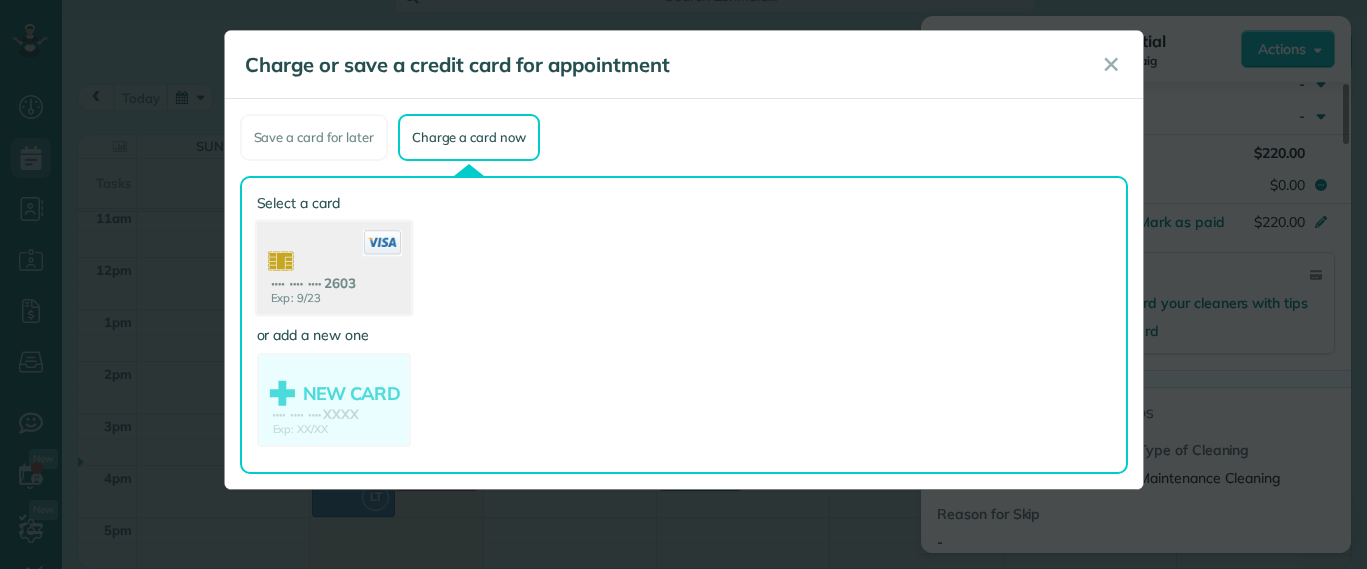 click 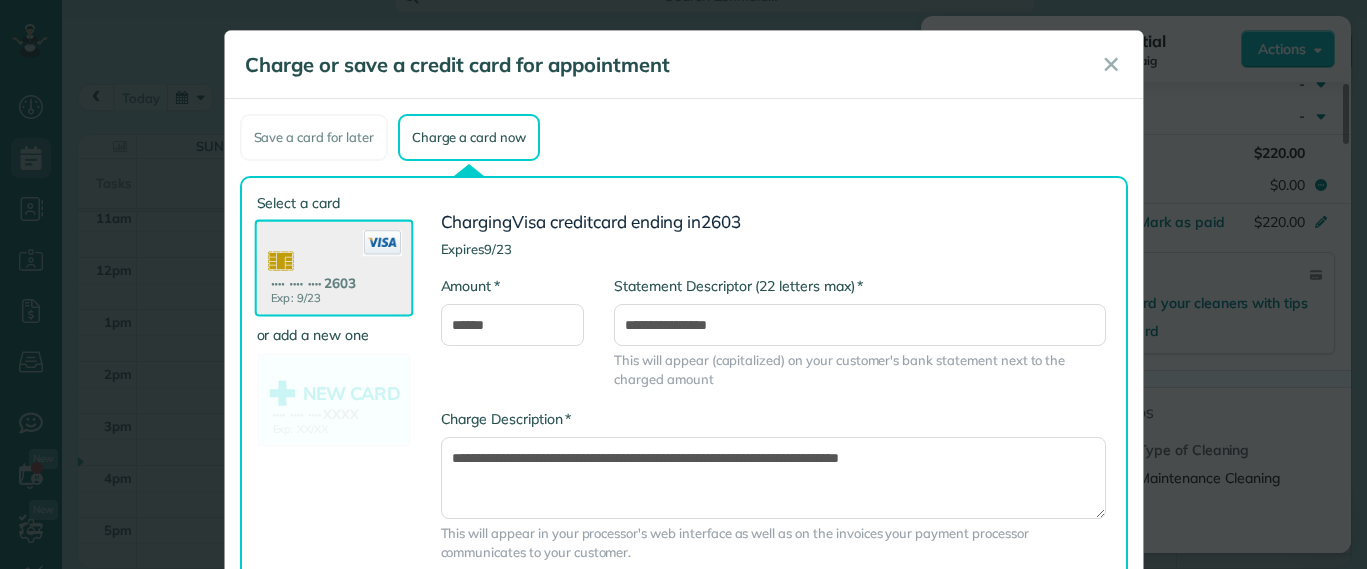 scroll, scrollTop: 120, scrollLeft: 0, axis: vertical 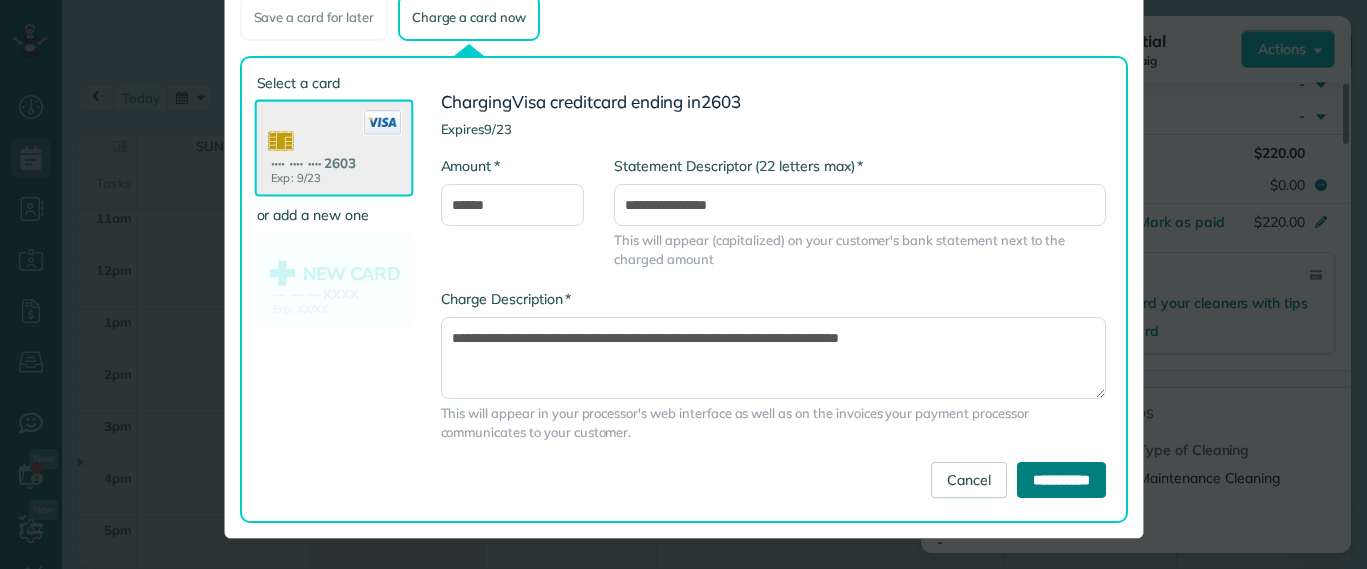 click on "**********" at bounding box center [1061, 480] 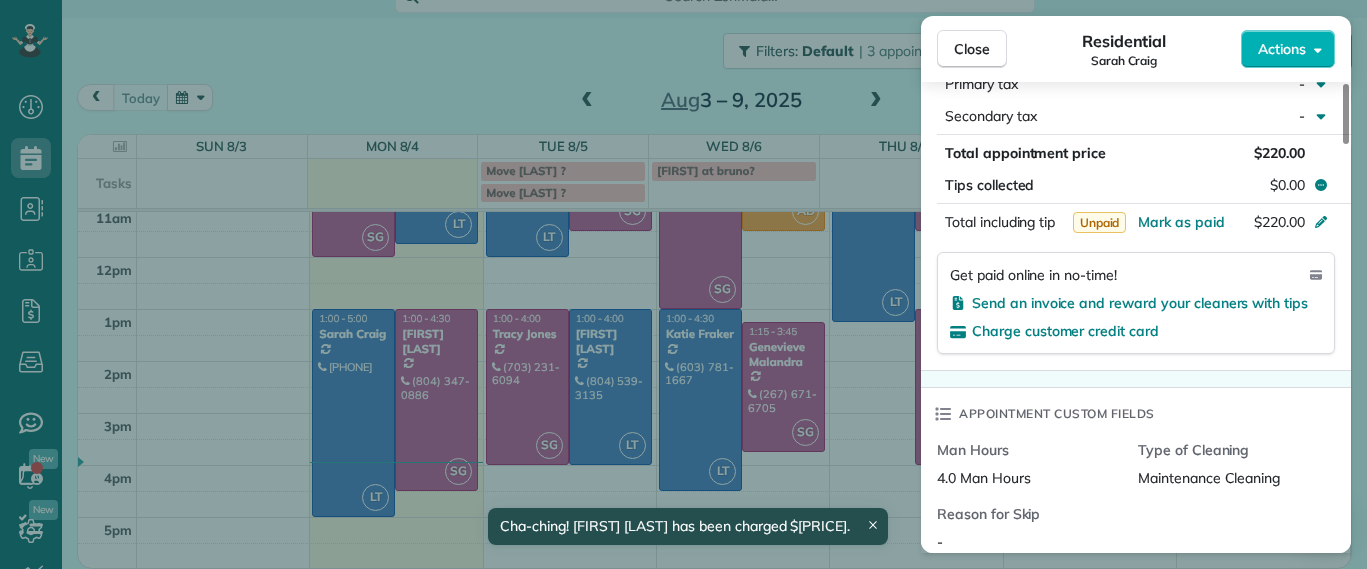 scroll, scrollTop: 1119, scrollLeft: 0, axis: vertical 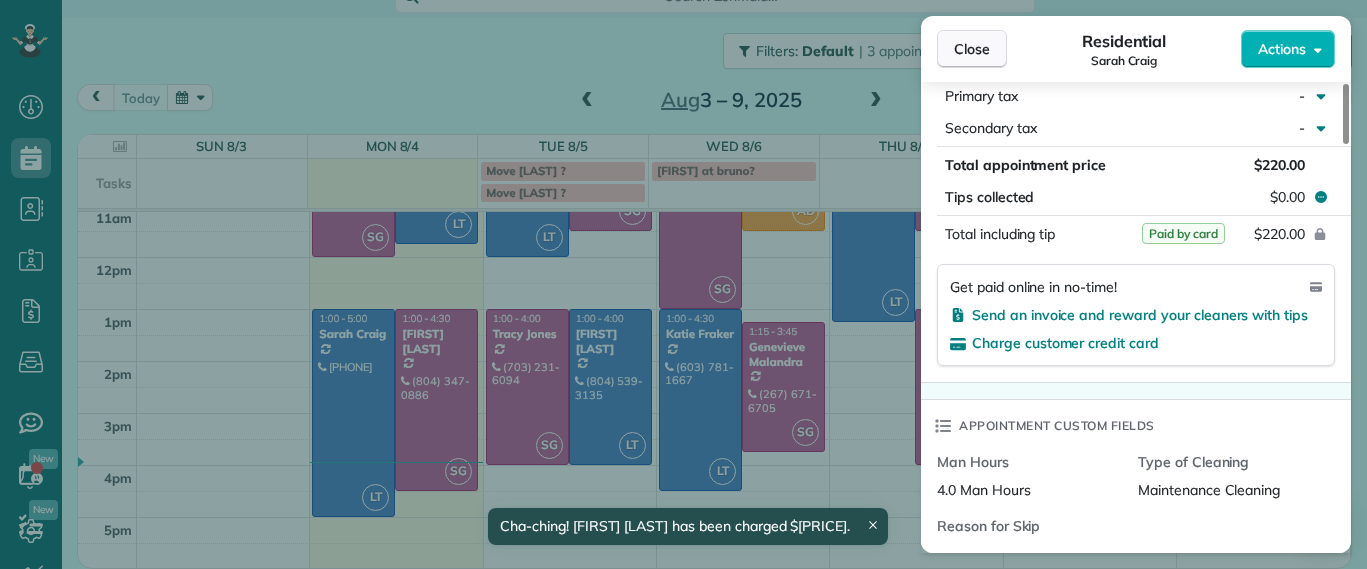 click on "Close" at bounding box center (972, 49) 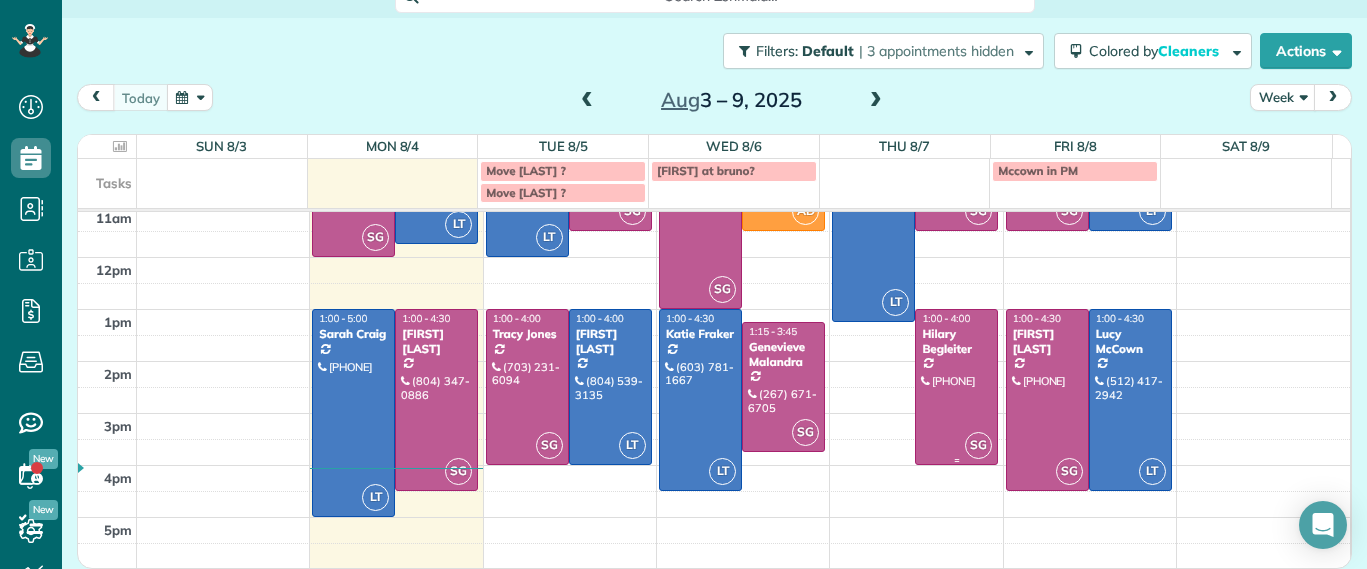 scroll, scrollTop: 89, scrollLeft: 0, axis: vertical 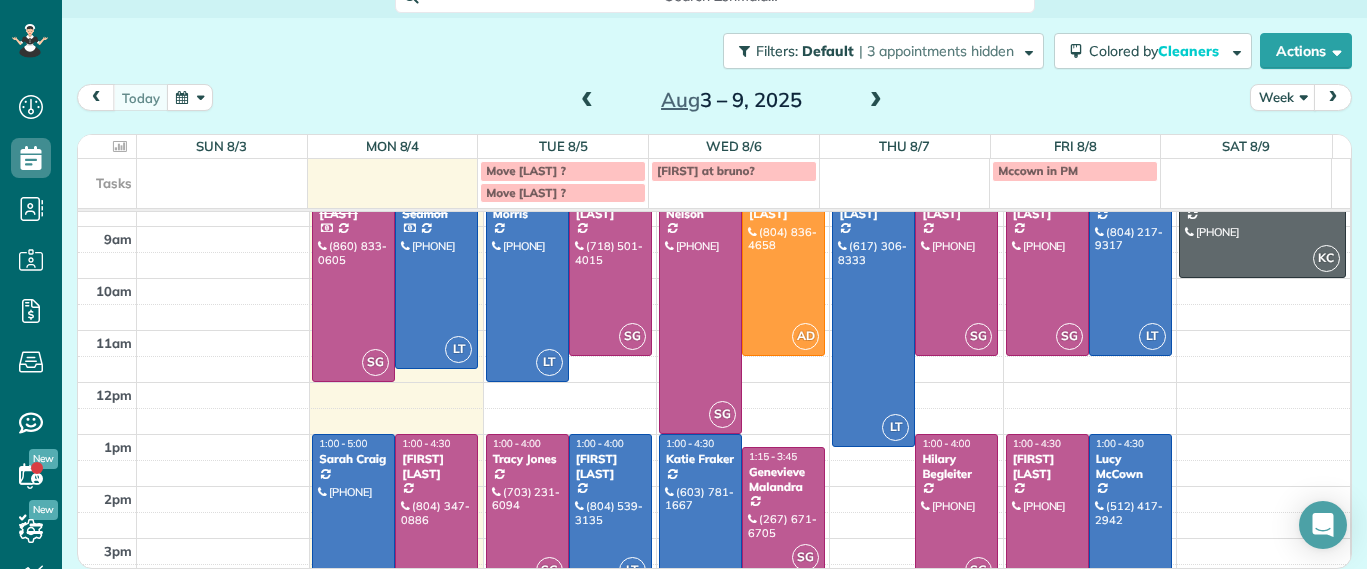 click at bounding box center [876, 101] 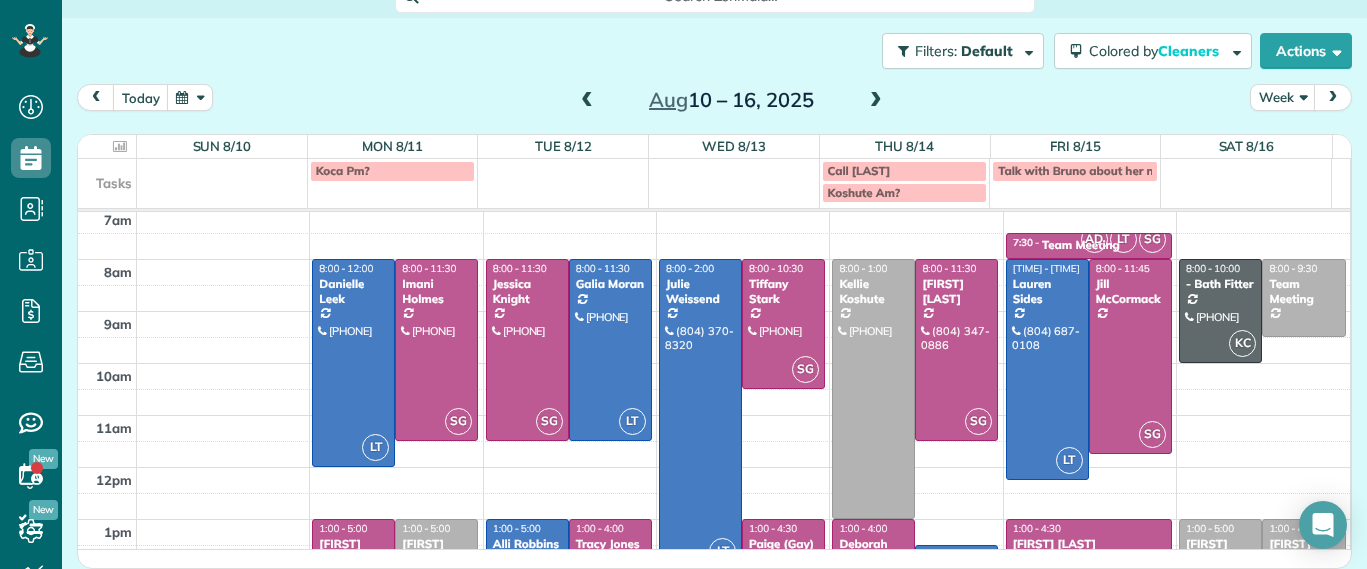 scroll, scrollTop: 0, scrollLeft: 0, axis: both 